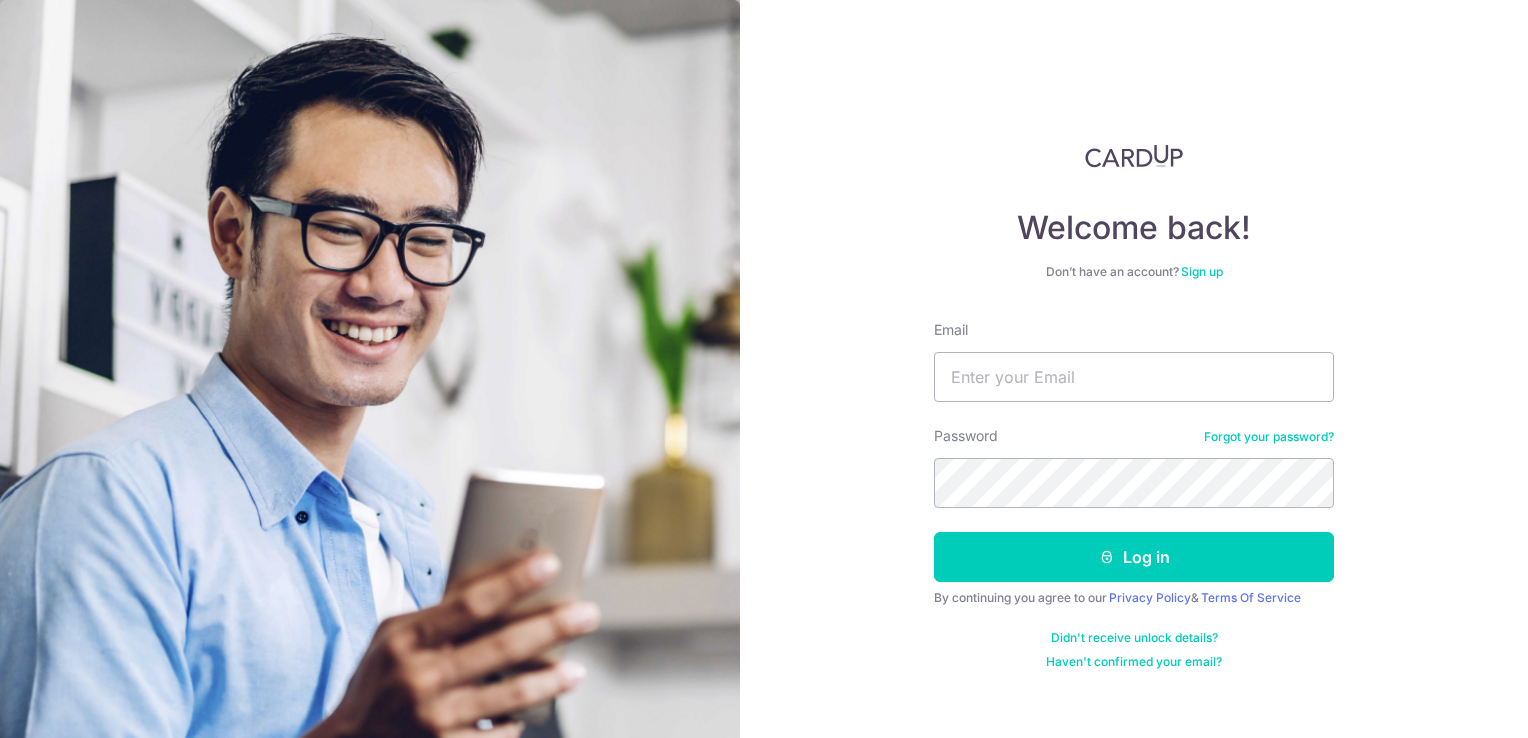 scroll, scrollTop: 0, scrollLeft: 0, axis: both 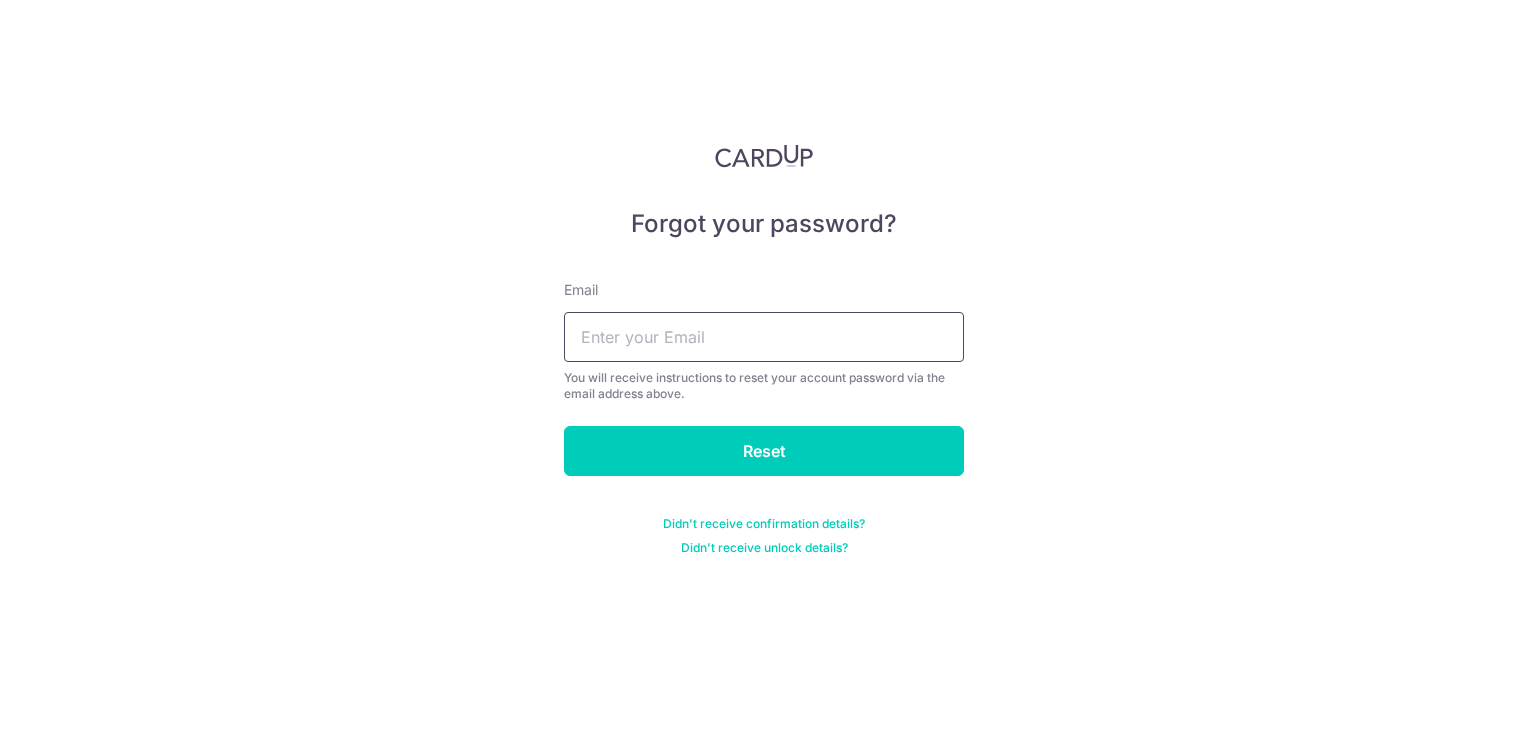 click at bounding box center (764, 337) 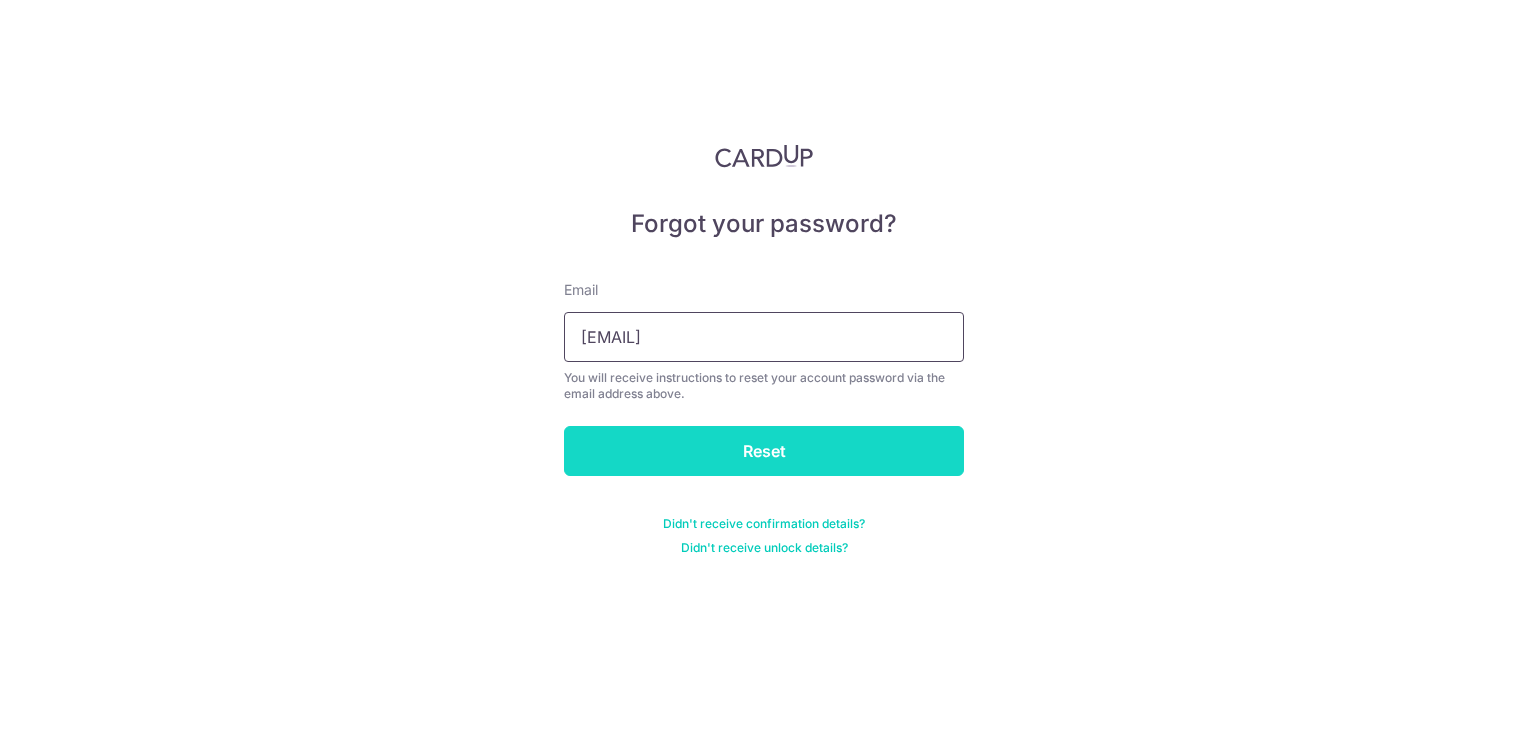 type on "randy@expresslabel.com.sg" 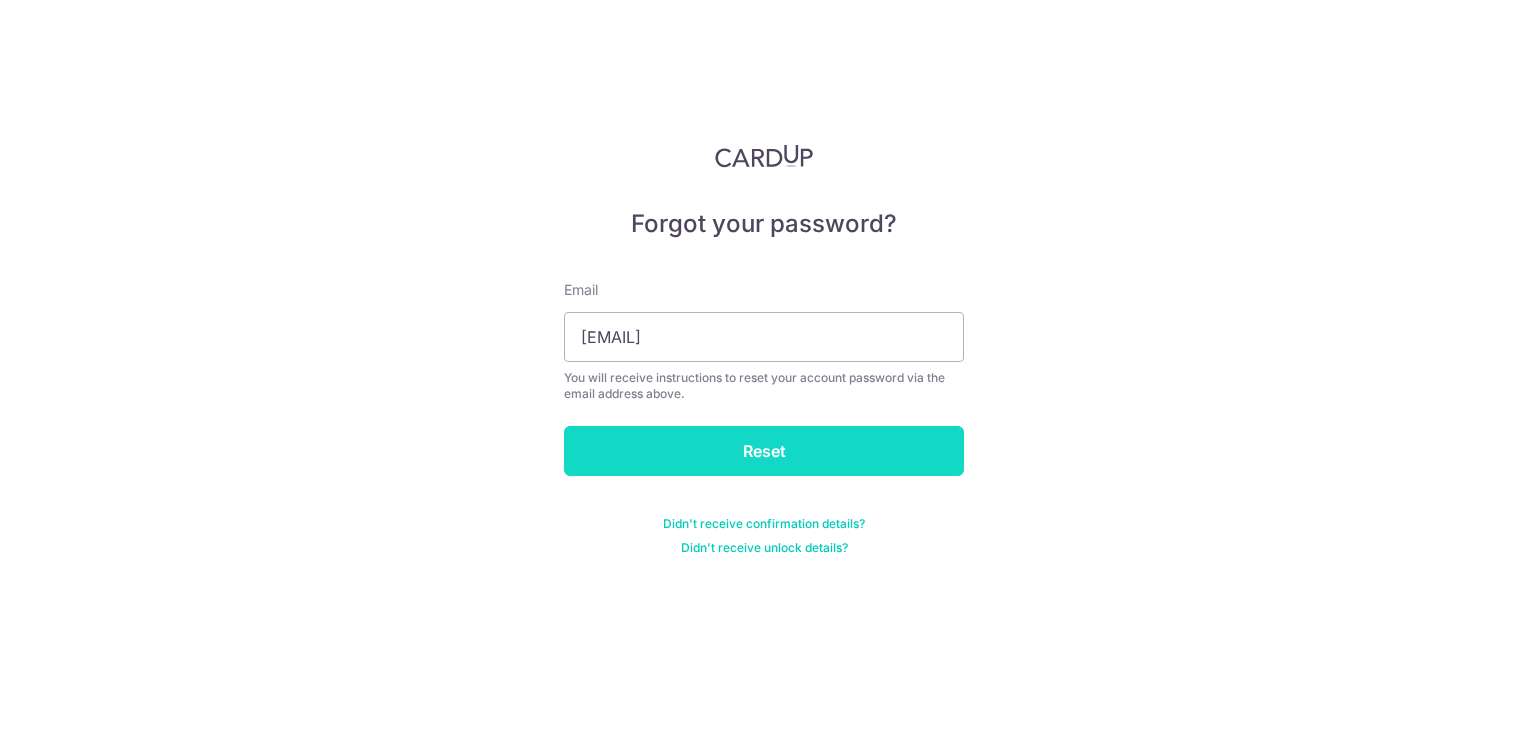 click on "Reset" at bounding box center (764, 451) 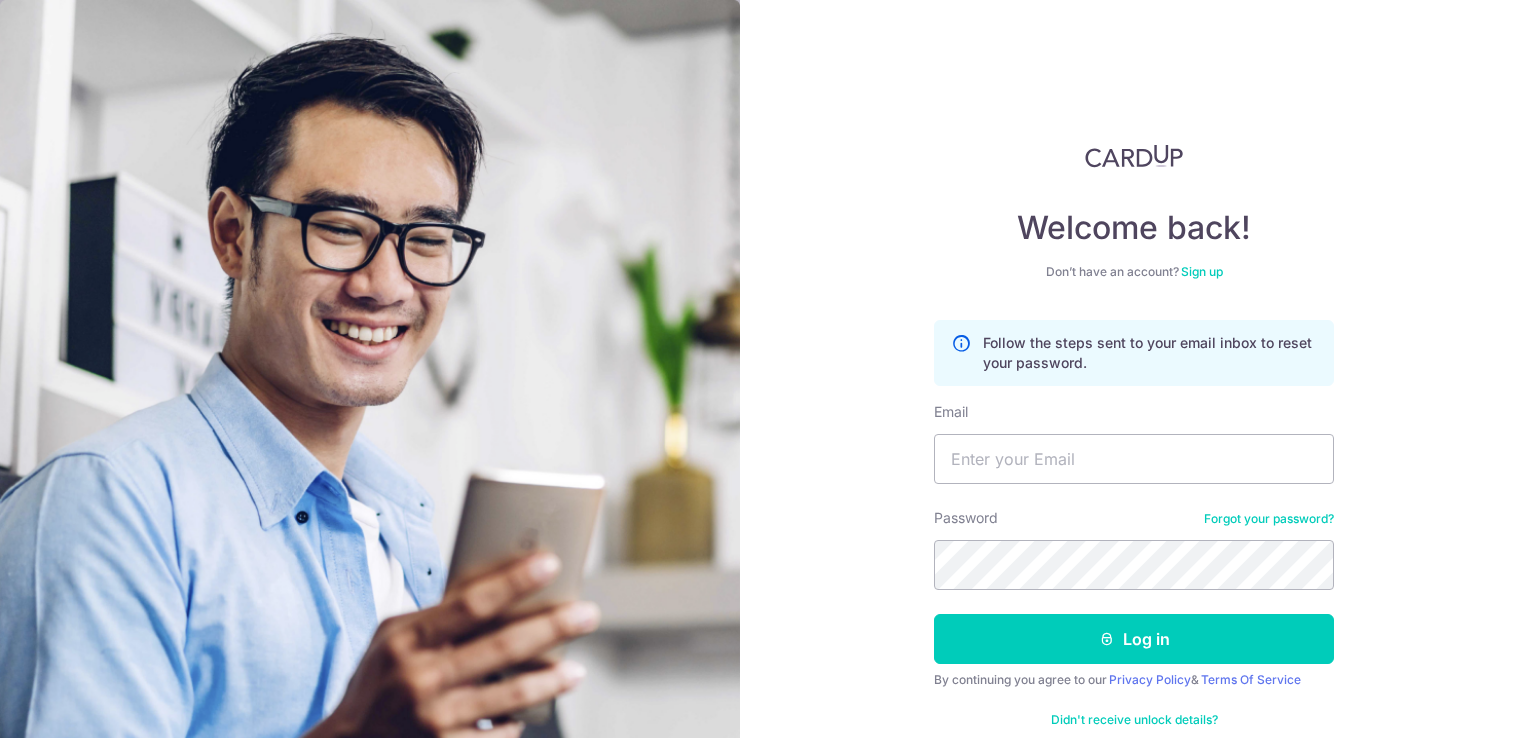 scroll, scrollTop: 0, scrollLeft: 0, axis: both 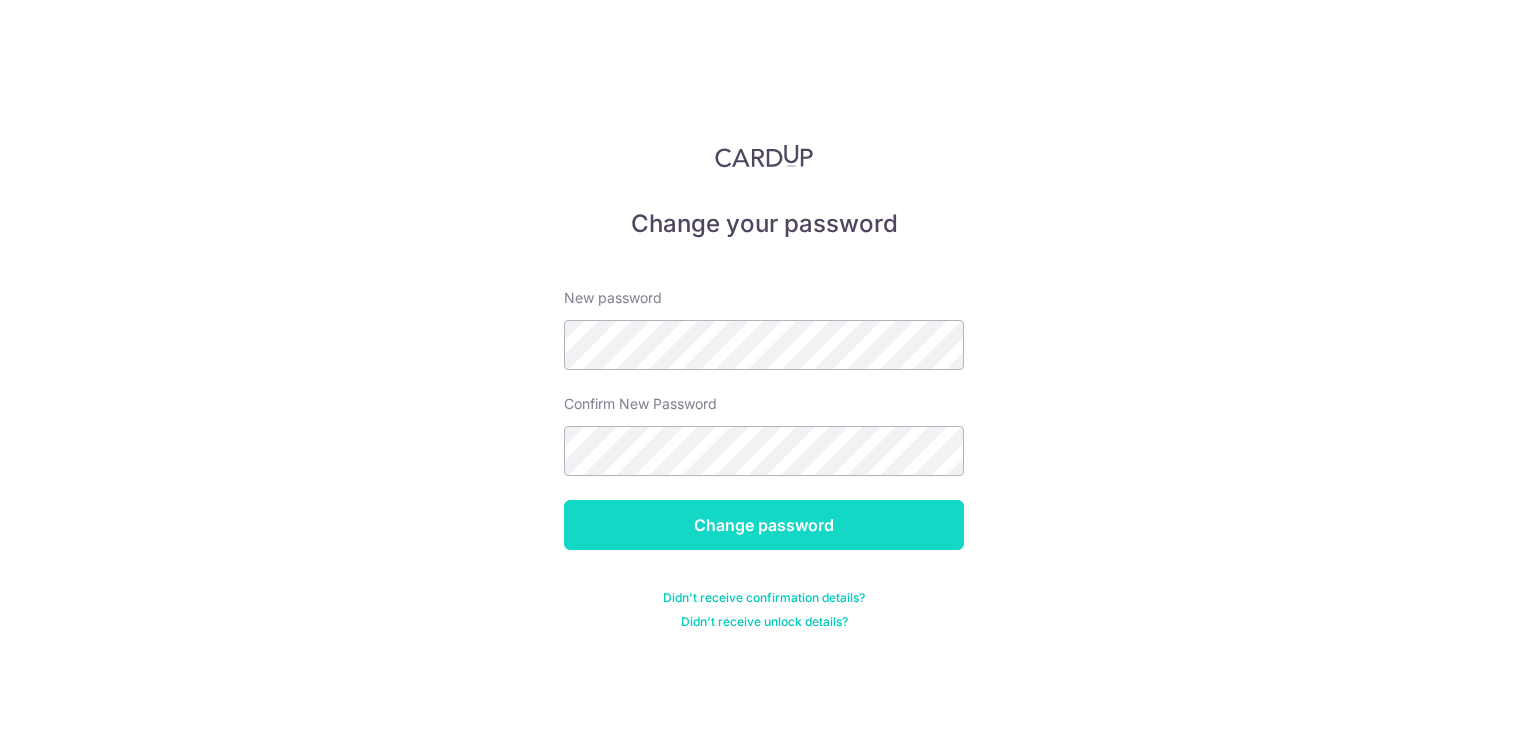 click on "Change password" at bounding box center (764, 525) 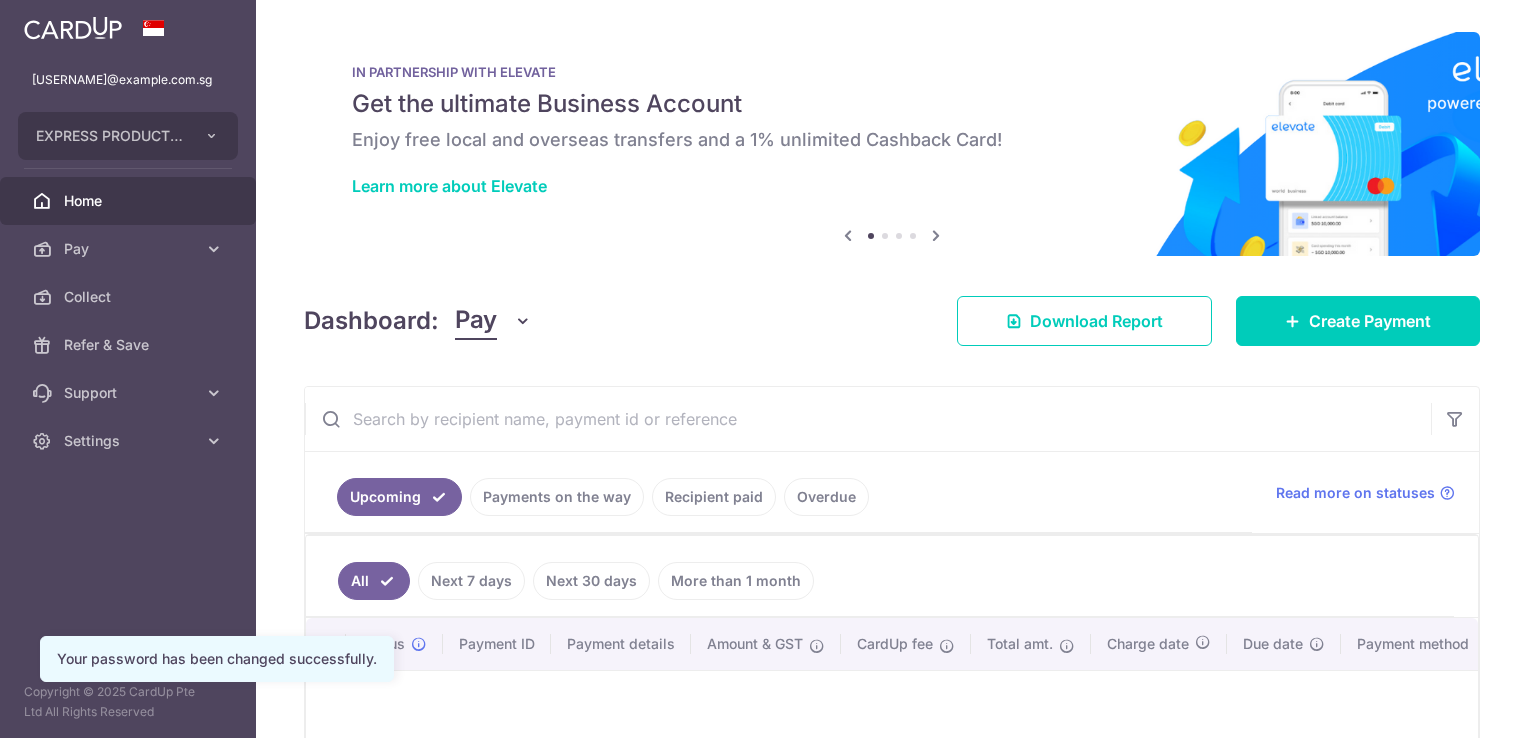 scroll, scrollTop: 0, scrollLeft: 0, axis: both 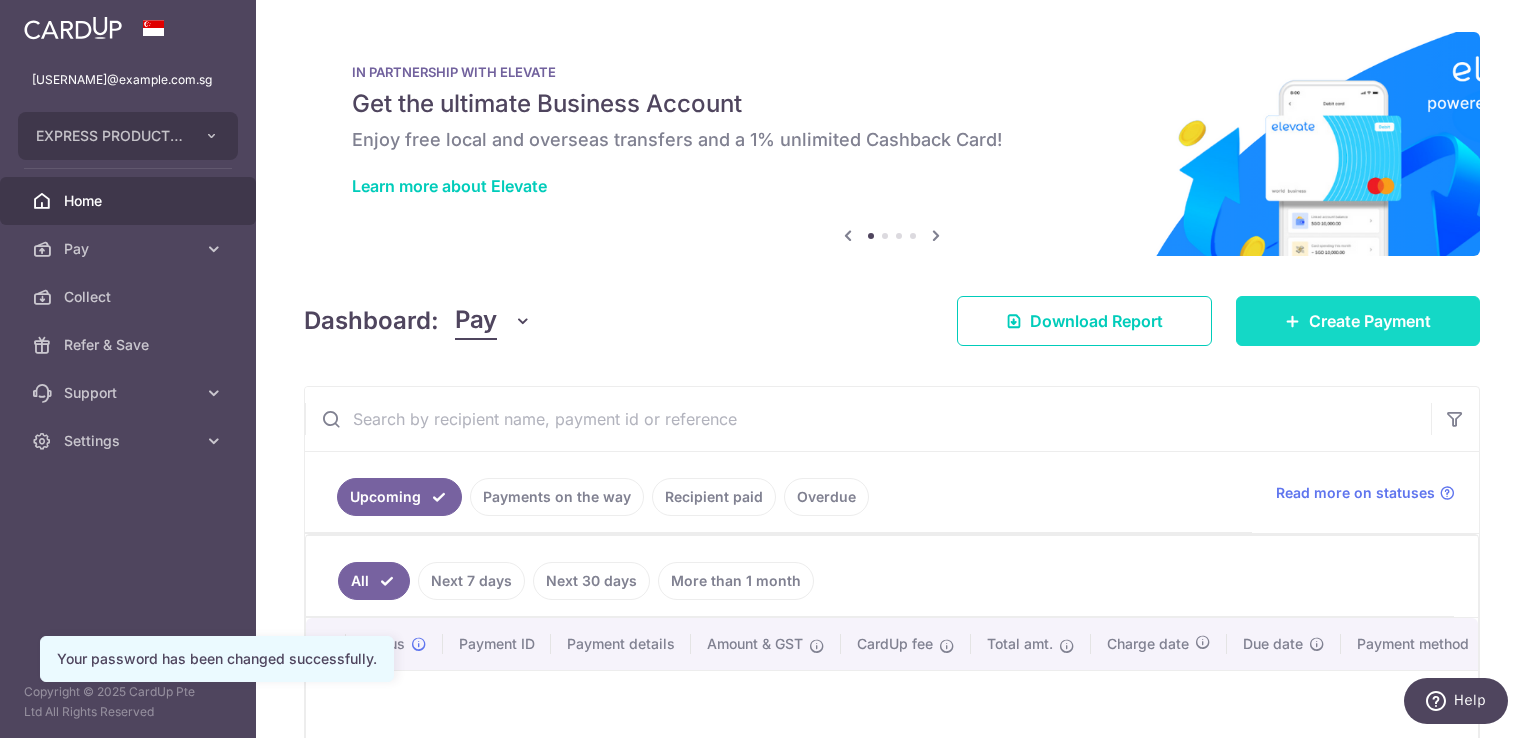 click on "Create Payment" at bounding box center (1370, 321) 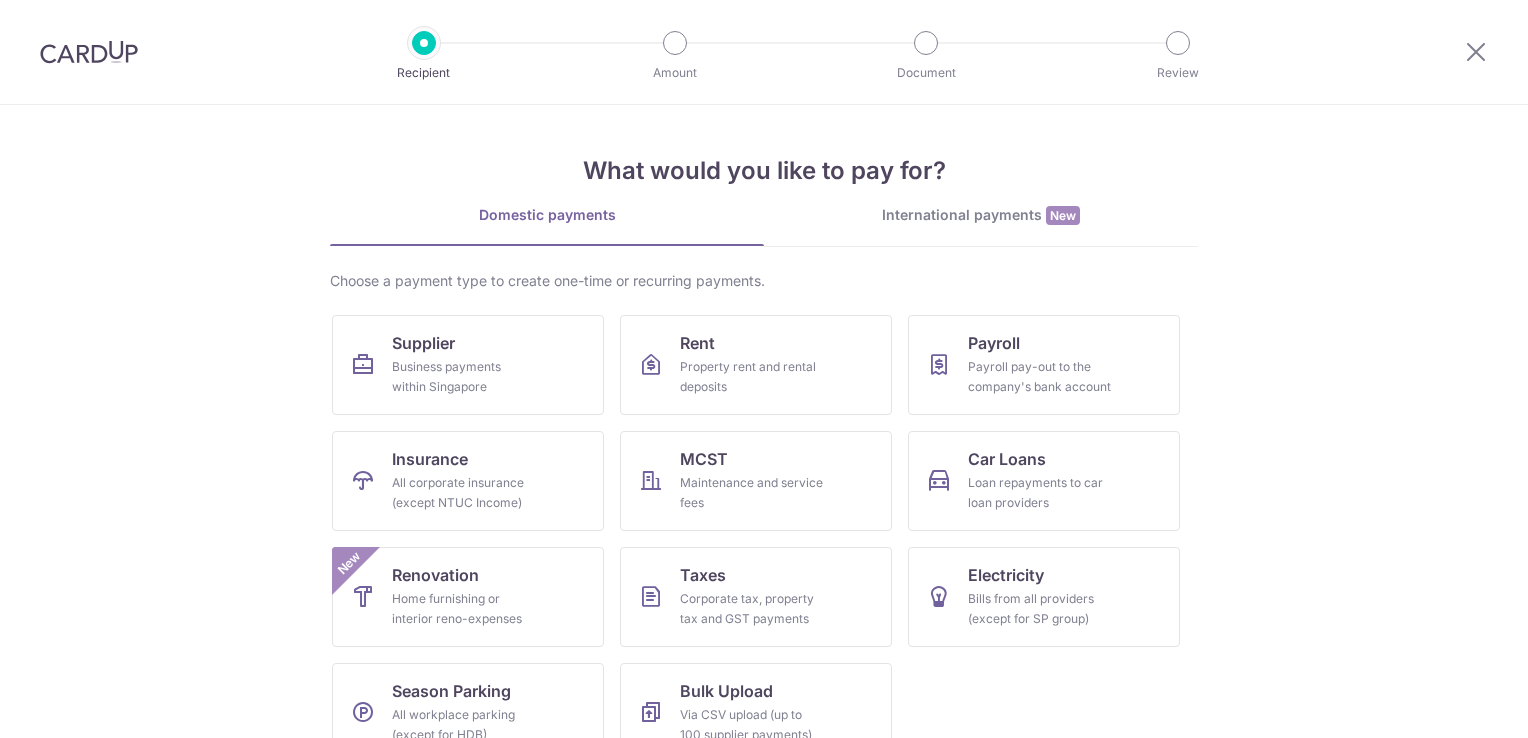 scroll, scrollTop: 0, scrollLeft: 0, axis: both 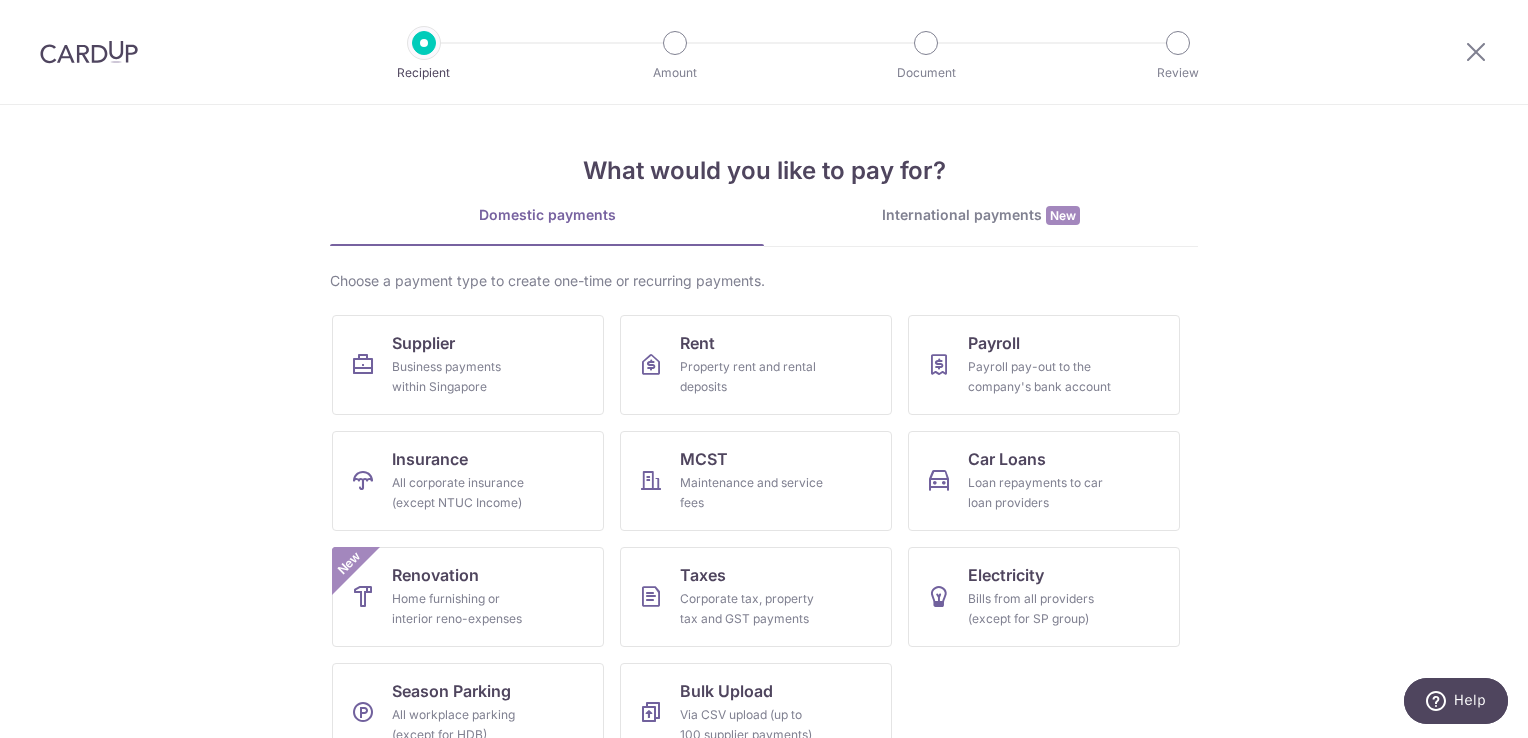 click on "What would you like to pay for?" at bounding box center [764, 171] 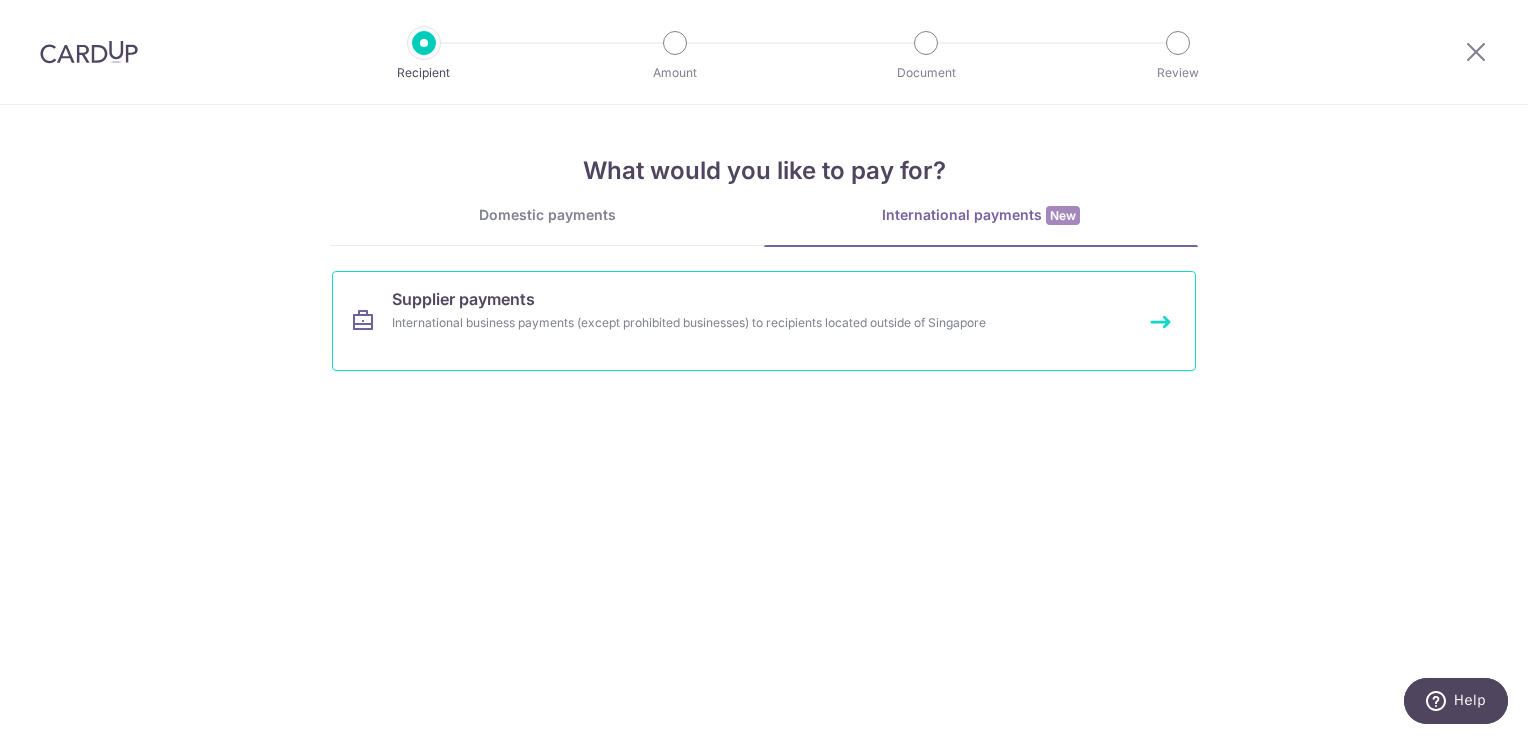 click on "Supplier payments International business payments (except prohibited businesses) to recipients located outside of Singapore" at bounding box center [764, 321] 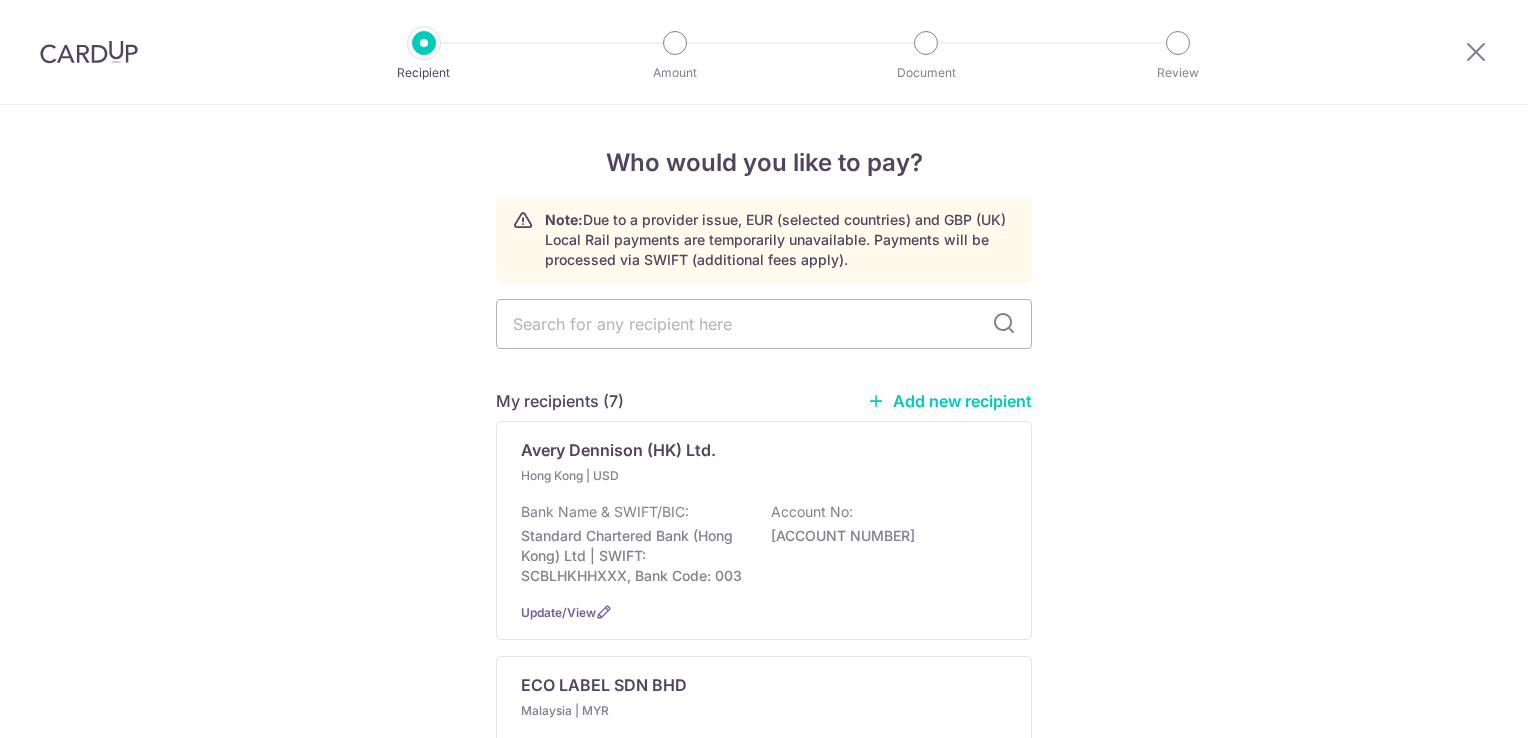 scroll, scrollTop: 0, scrollLeft: 0, axis: both 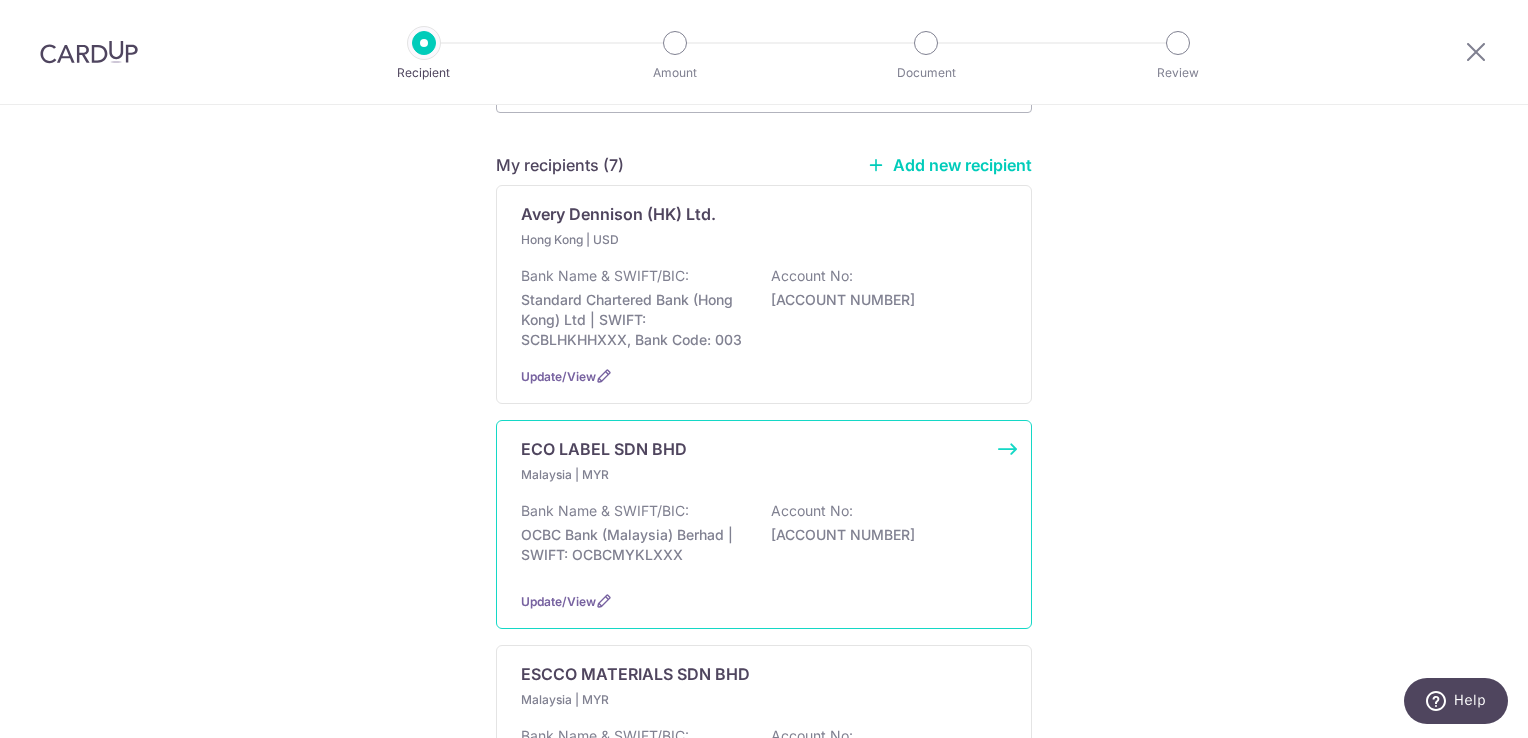 click on "Malaysia | MYR
Bank Name & SWIFT/BIC:
OCBC Bank (Malaysia) Berhad | SWIFT: OCBCMYKLXXX
Account No:
[ACCOUNT NUMBER]" at bounding box center [764, 520] 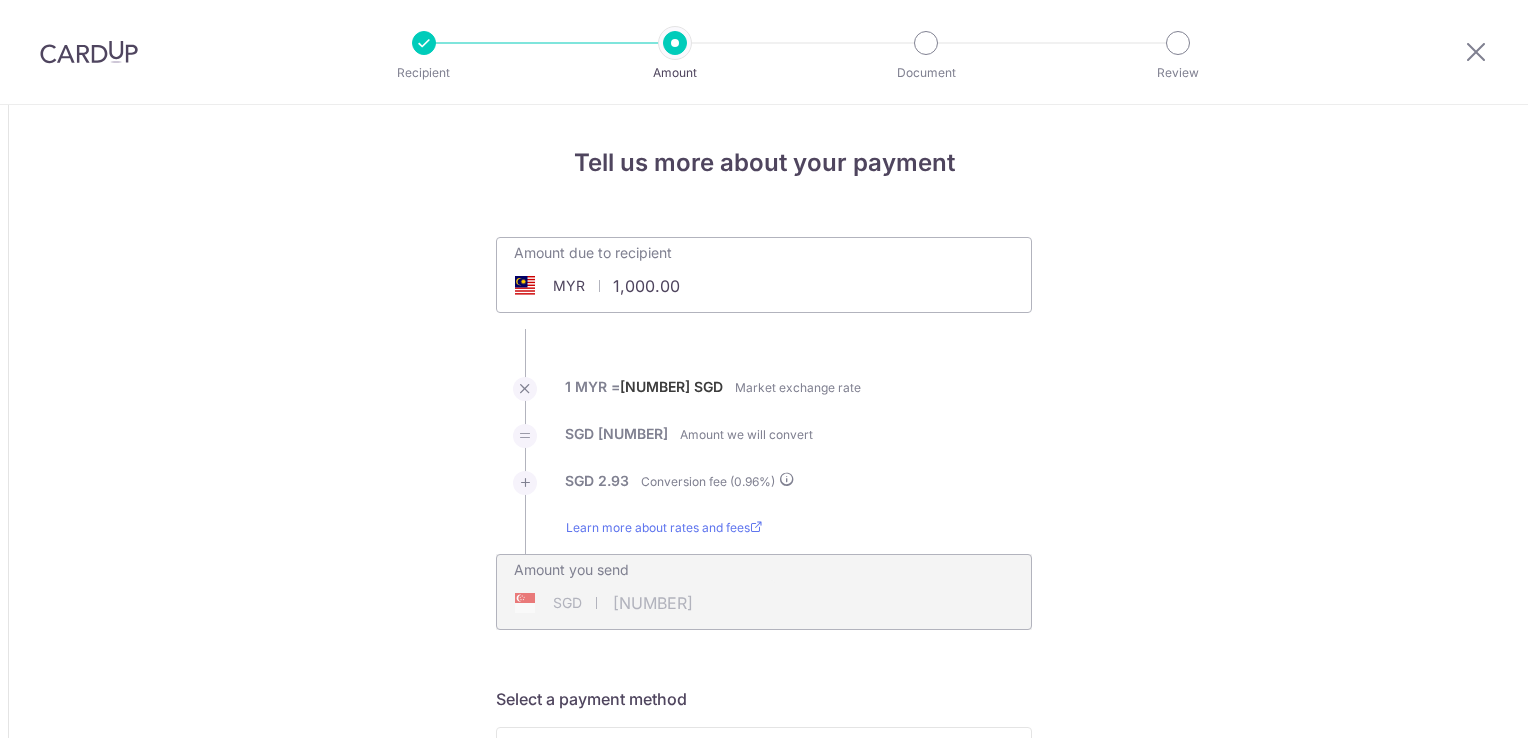 scroll, scrollTop: 0, scrollLeft: 0, axis: both 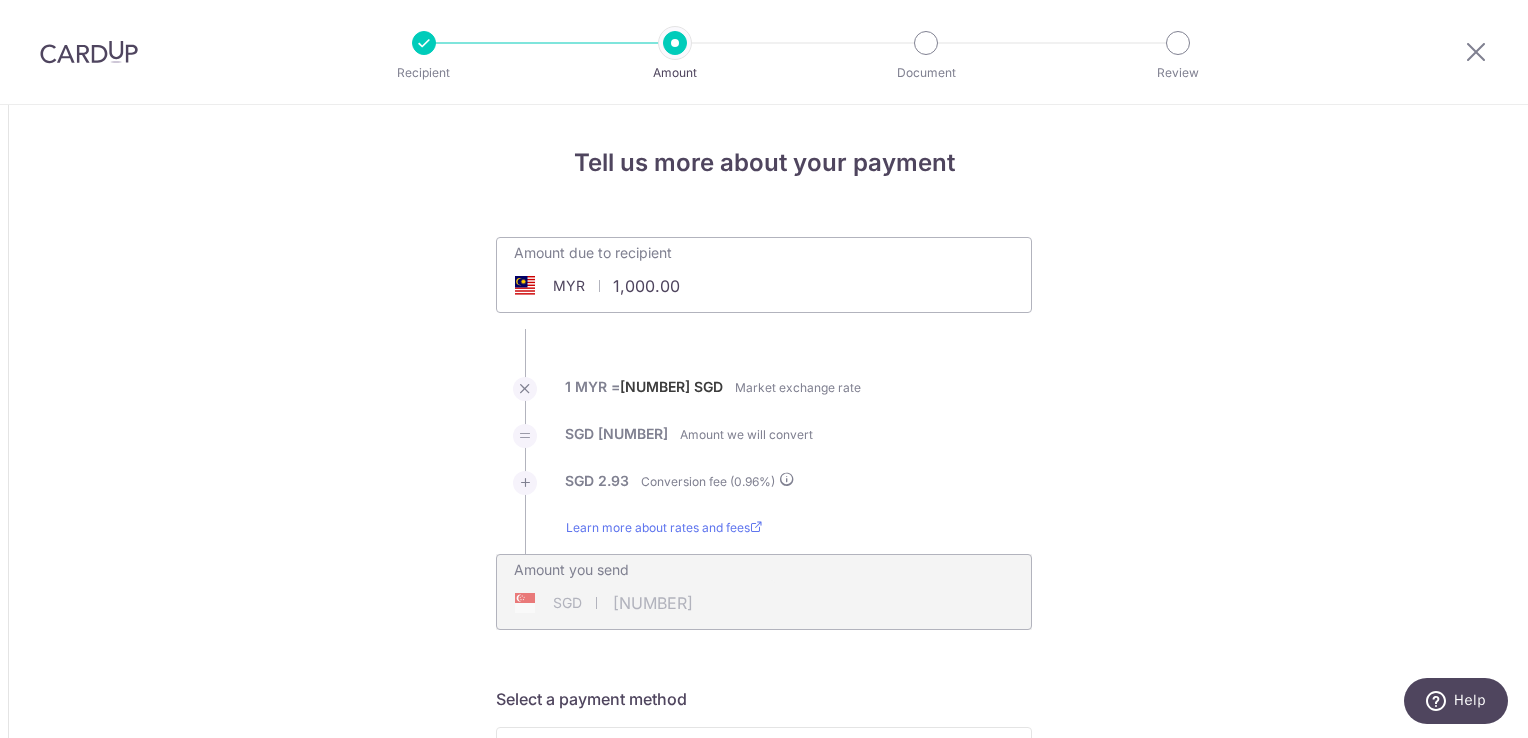 drag, startPoint x: 731, startPoint y: 282, endPoint x: 537, endPoint y: 310, distance: 196.01021 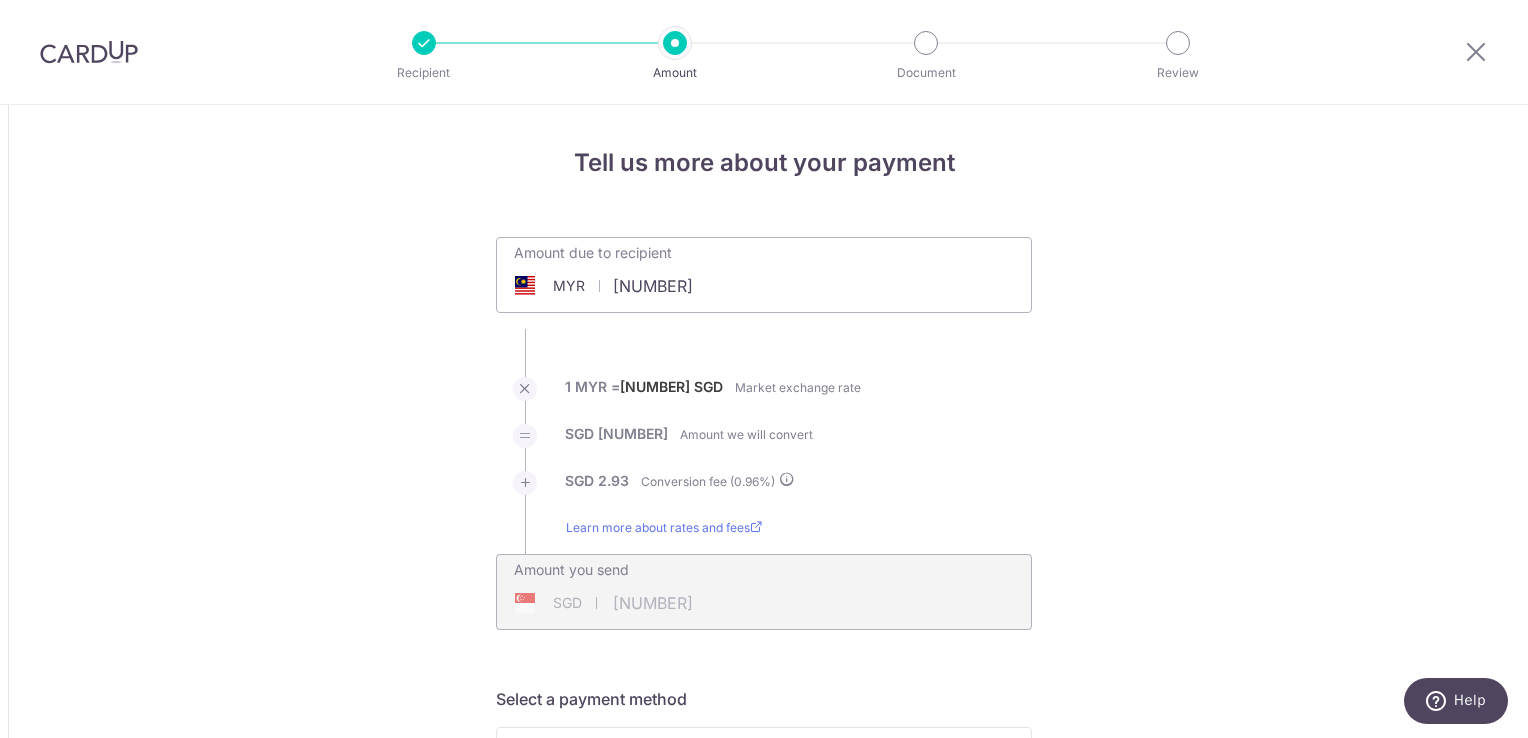 click on "Amount due to recipient
MYR
24022
1000
1 MYR =  0.30492557   SGD
Market exchange rate
SGD
304.93
Amount we will convert
SGD 2.93 0.96 SGD" at bounding box center (764, 433) 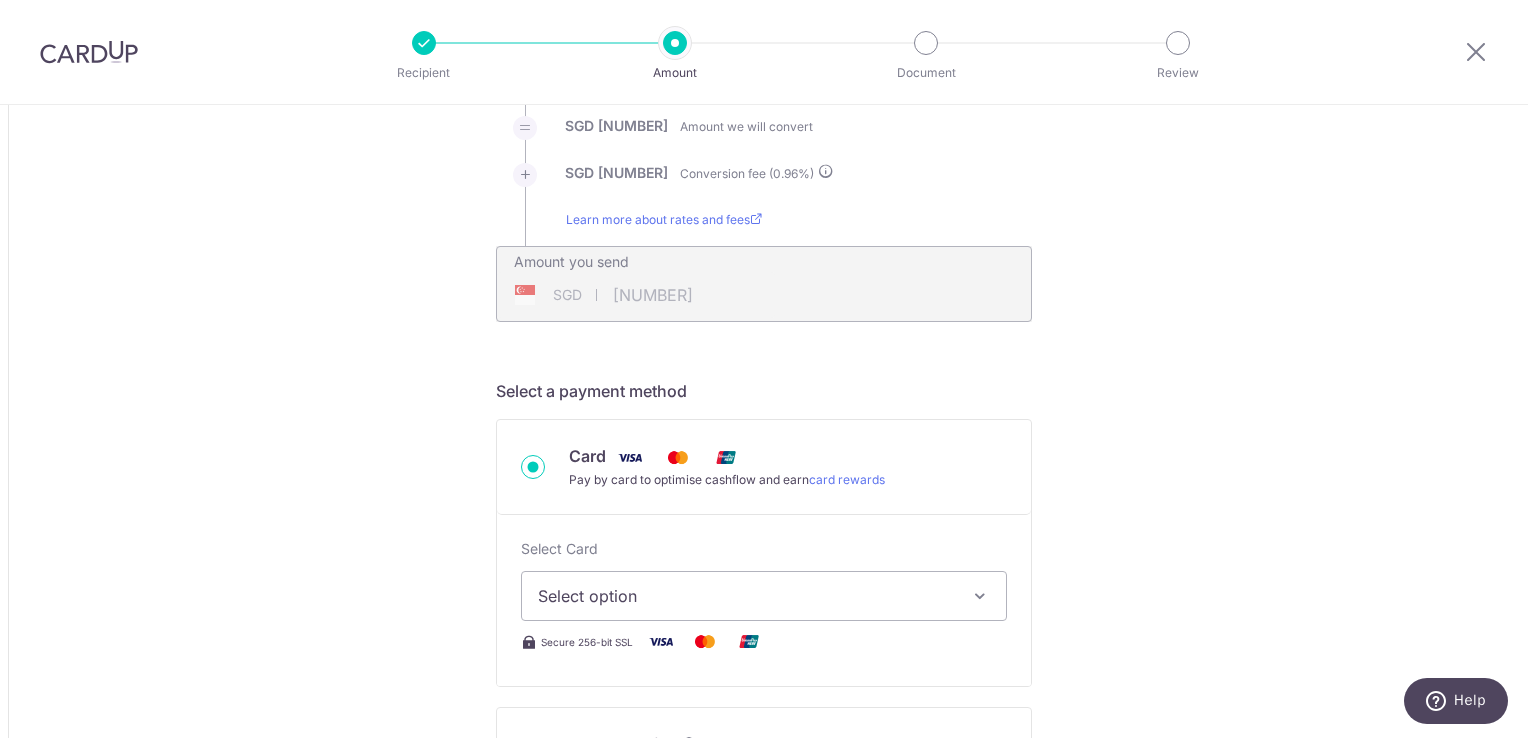scroll, scrollTop: 351, scrollLeft: 0, axis: vertical 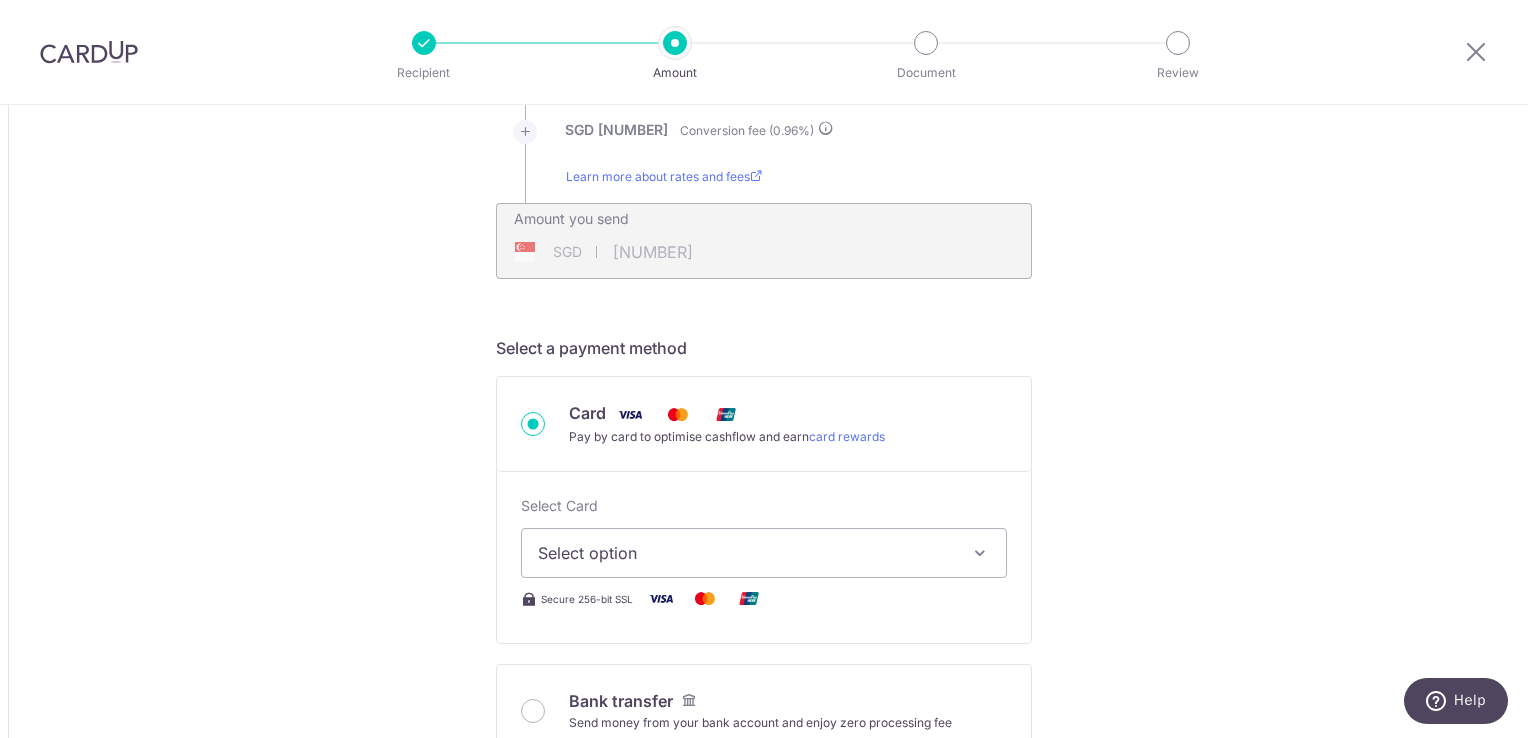 click on "Select Card
Select option
Add credit card
Your Cards
**** 2414
**** 5333
**** 0572
**** 9958
**** 9249
**** 9173
**** 9870
Secure 256-bit SSL
Text
New card details
Card
Secure 256-bit SSL
All American Express Cards are not supported for this payment type." at bounding box center (764, 557) 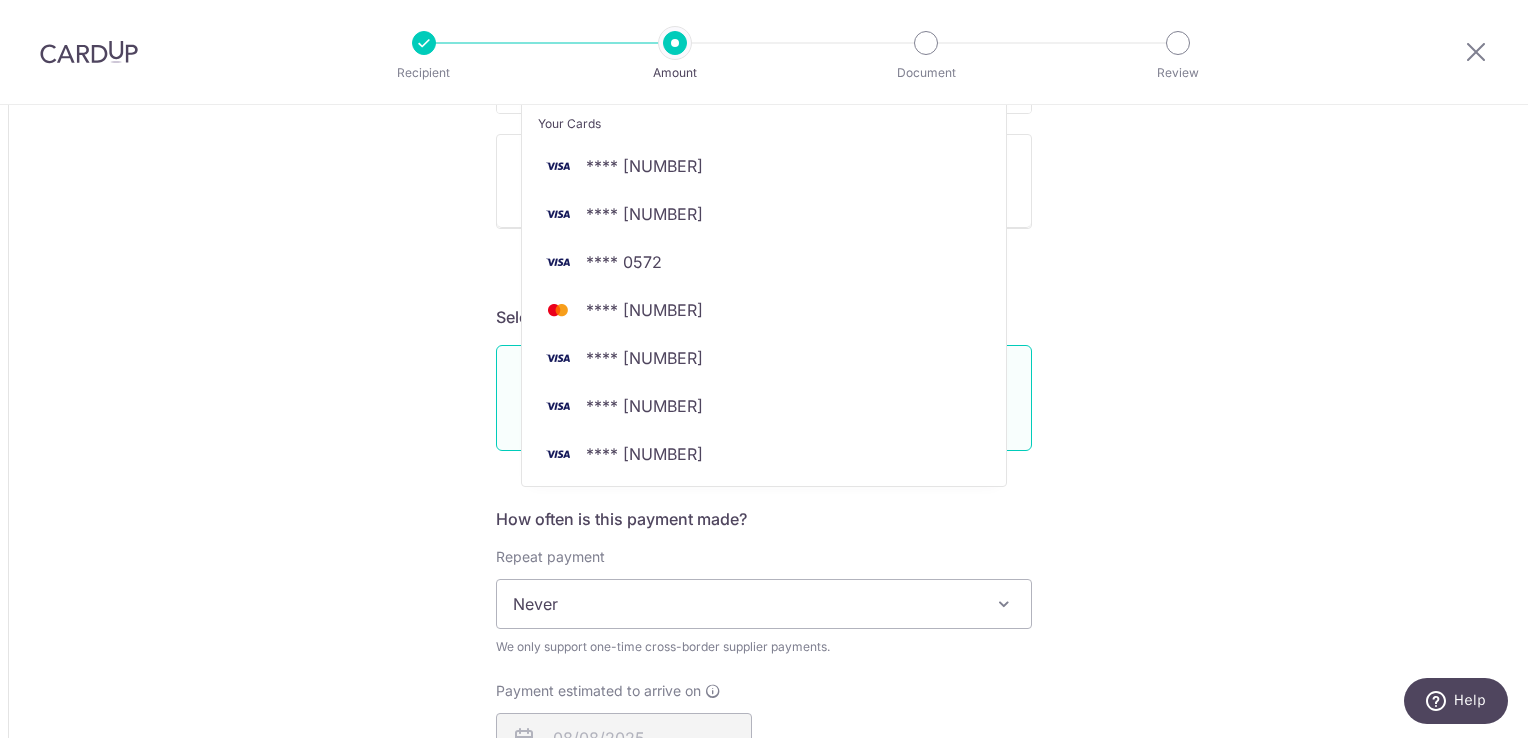 scroll, scrollTop: 884, scrollLeft: 0, axis: vertical 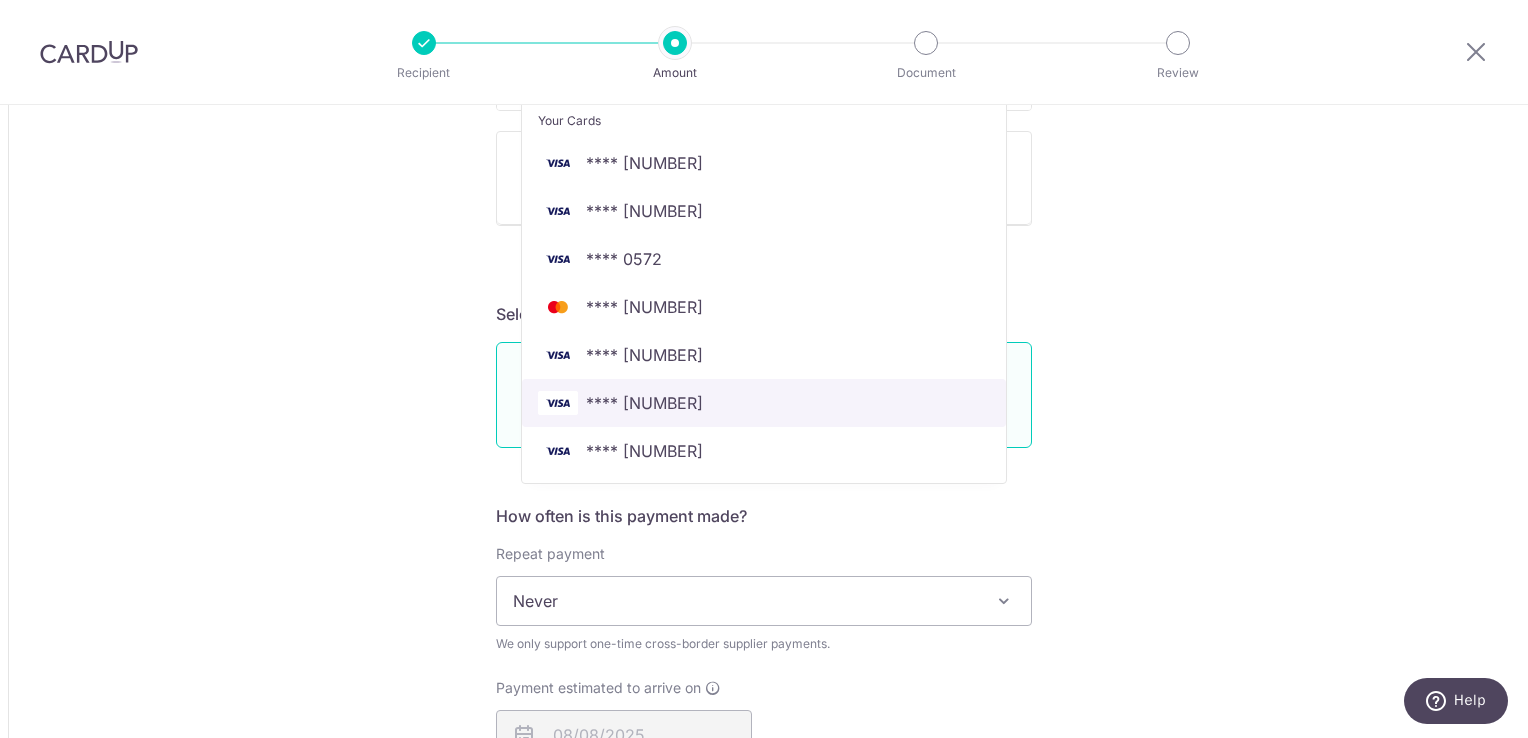 click on "**** 9173" at bounding box center (764, 403) 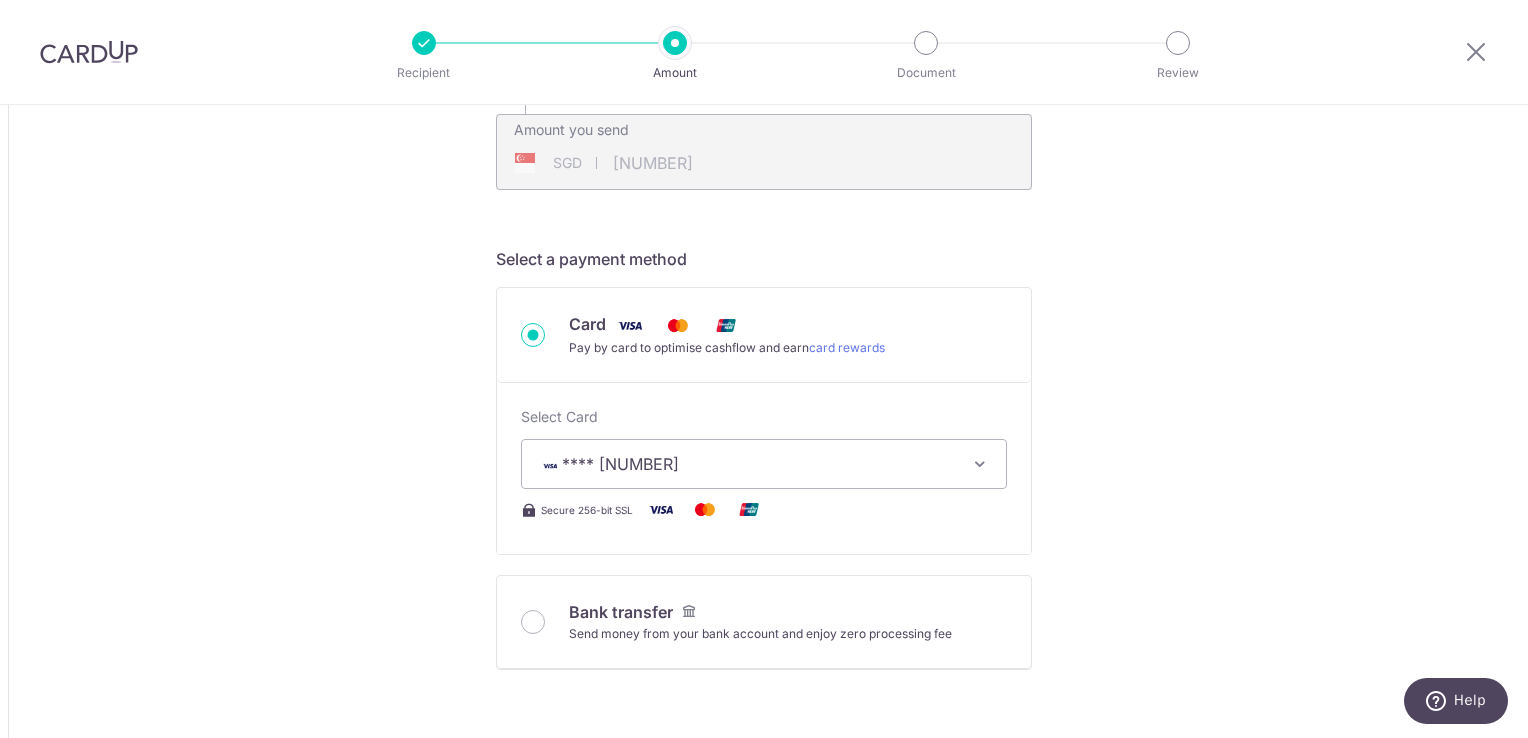 scroll, scrollTop: 223, scrollLeft: 0, axis: vertical 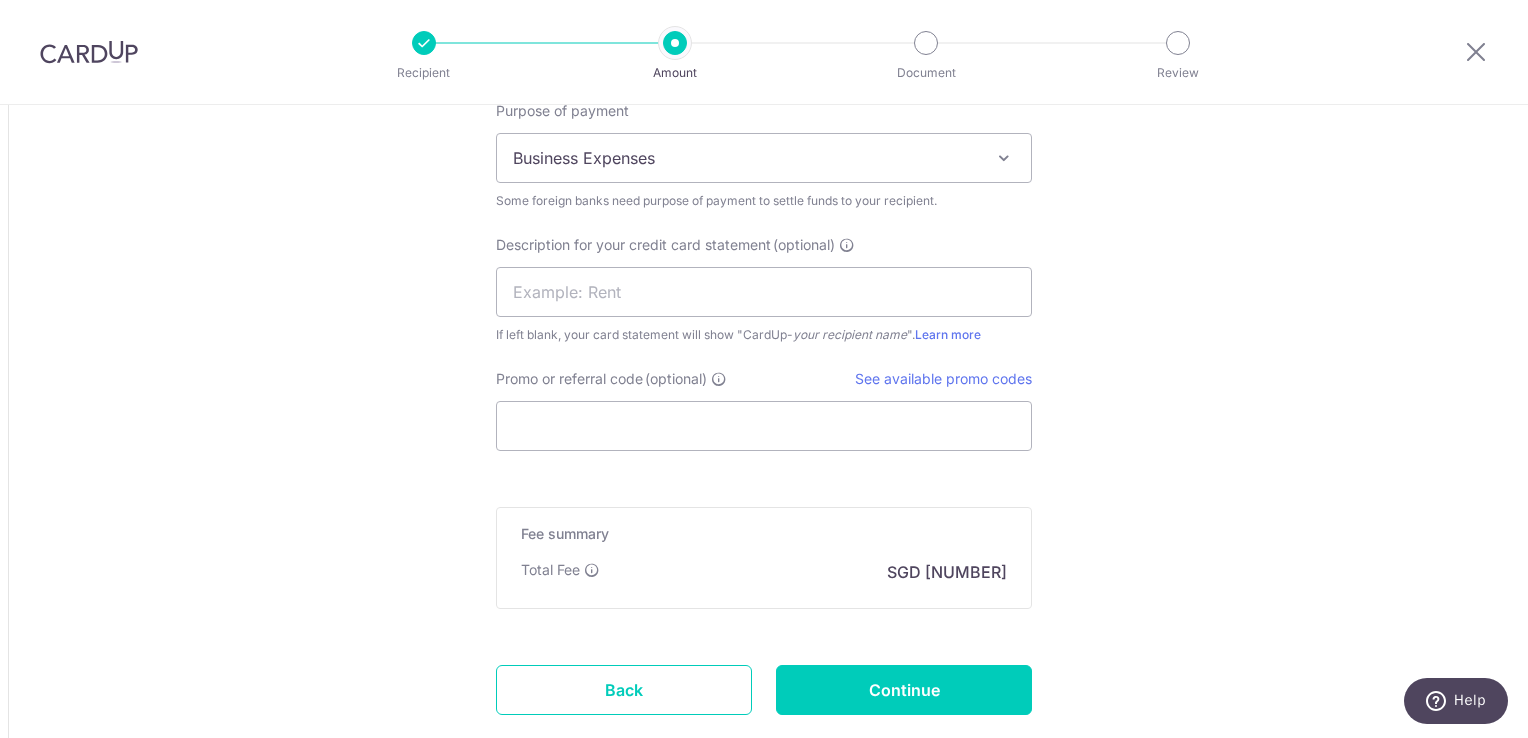 click on "Promo or referral code
(optional)
See available promo codes
The discounted fee will be shown on the review step, right before you create your payments.
Add" at bounding box center [764, 410] 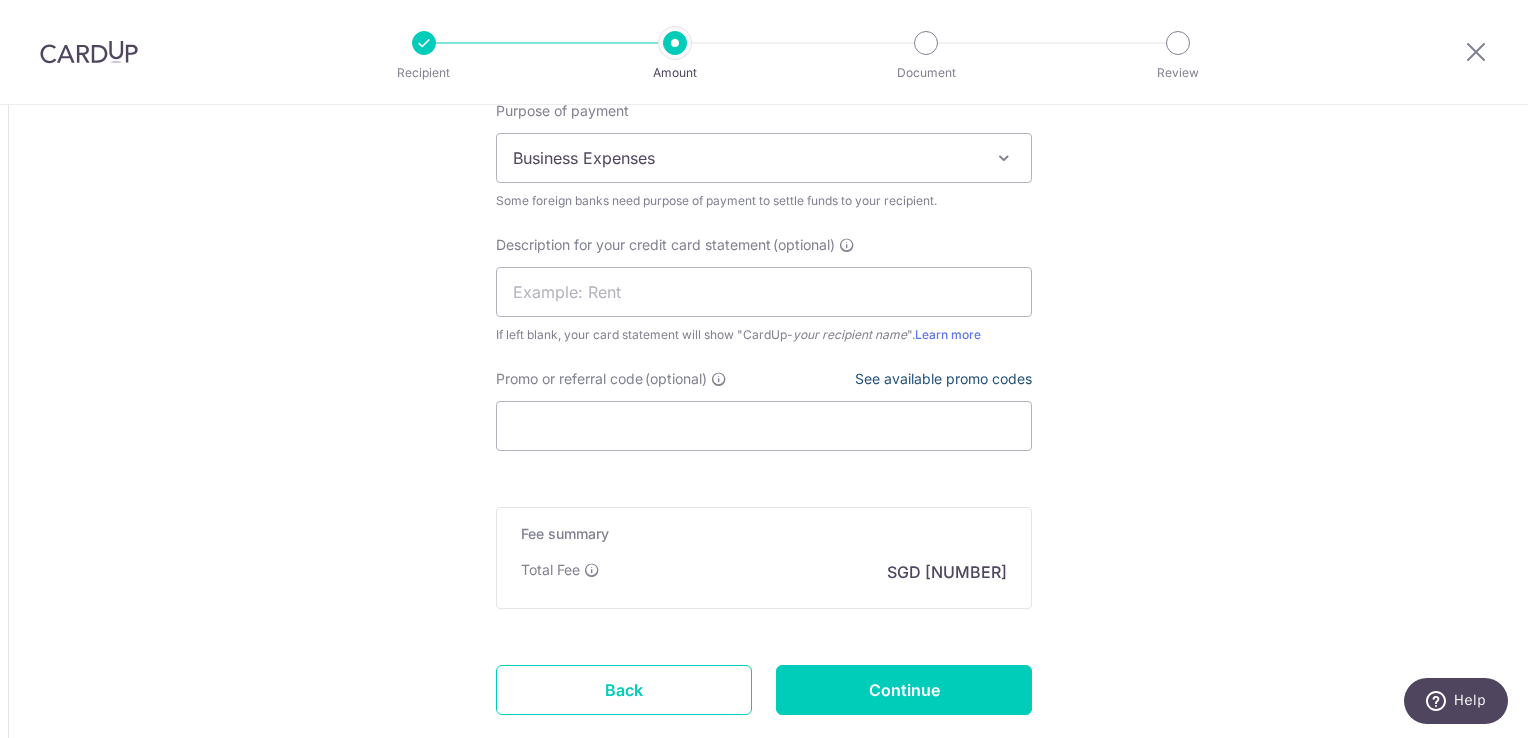 click on "See available promo codes" at bounding box center [943, 378] 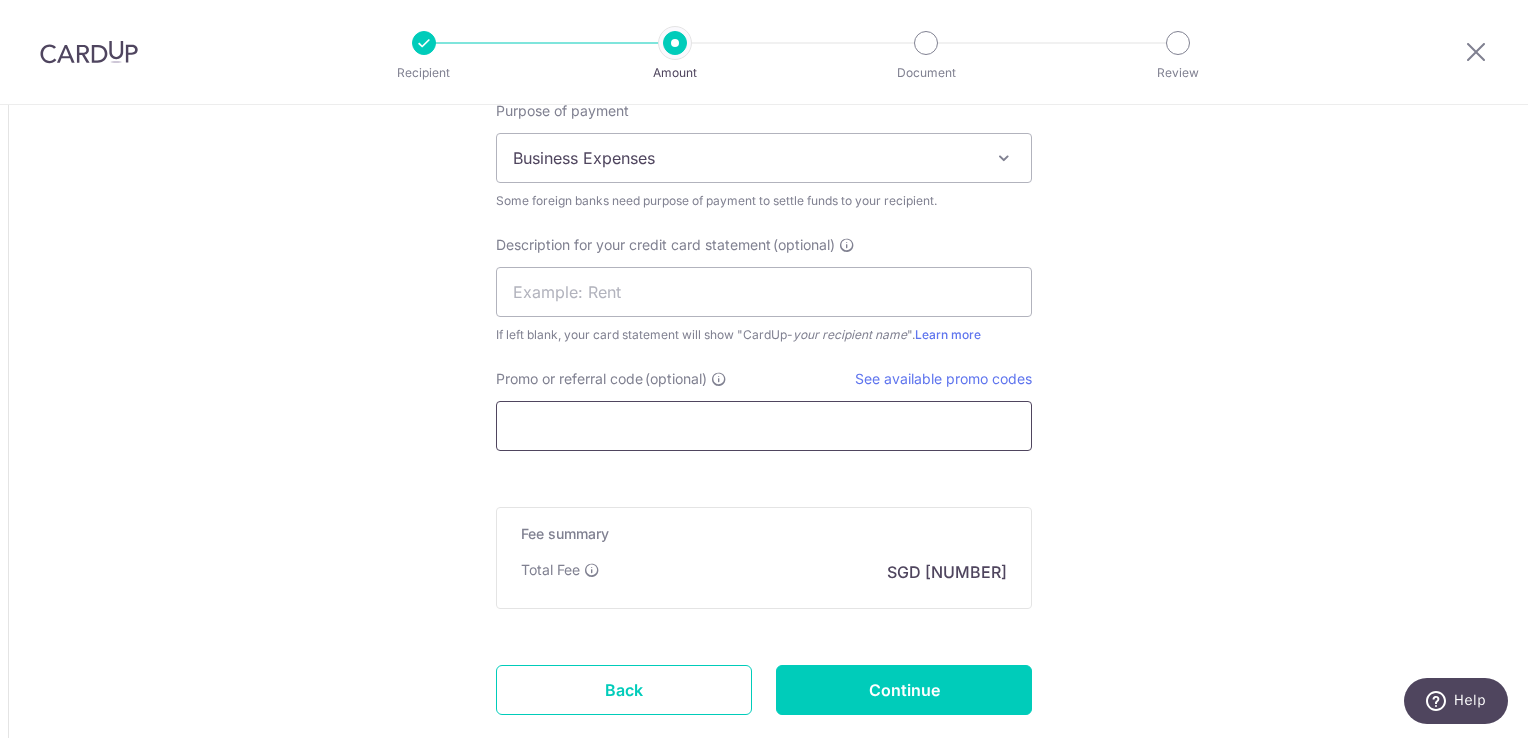 click on "Promo or referral code
(optional)" at bounding box center [764, 426] 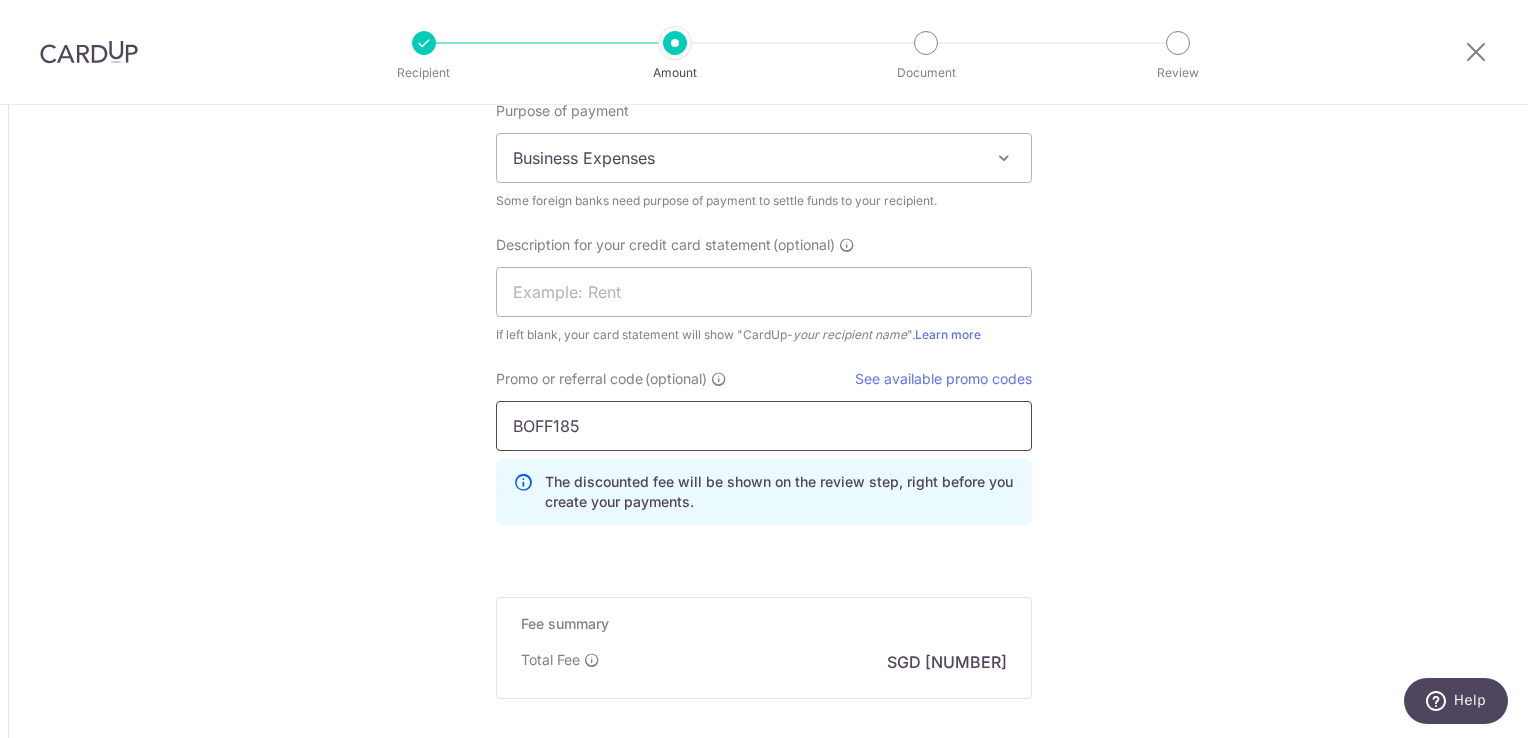 click on "BOFF185" at bounding box center (764, 426) 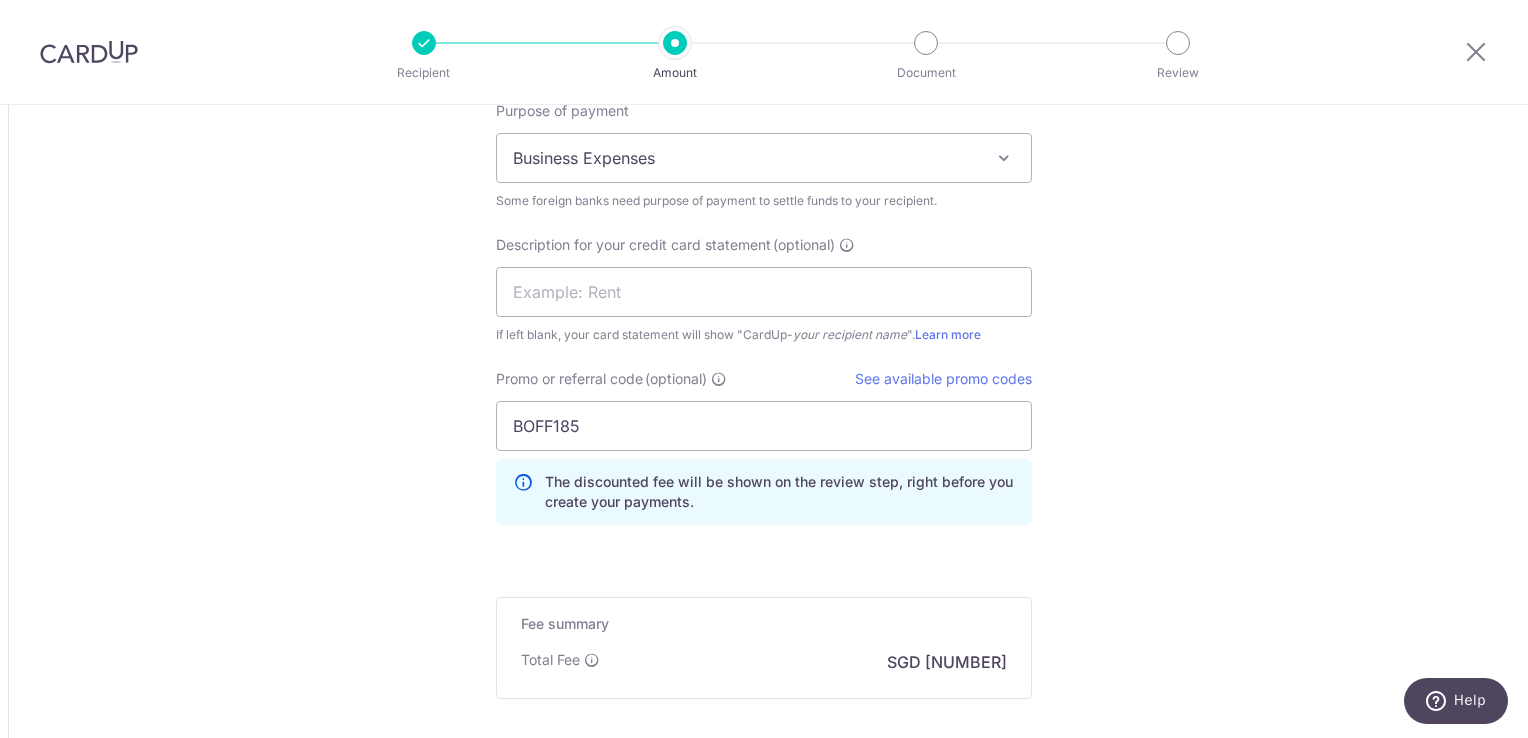 click on "Tell us more about your payment
Amount due to recipient
MYR
24,022.00
24022
1 MYR =  0.30486813   SGD
Market exchange rate
SGD
7323.54
Amount we will convert" at bounding box center [764, -438] 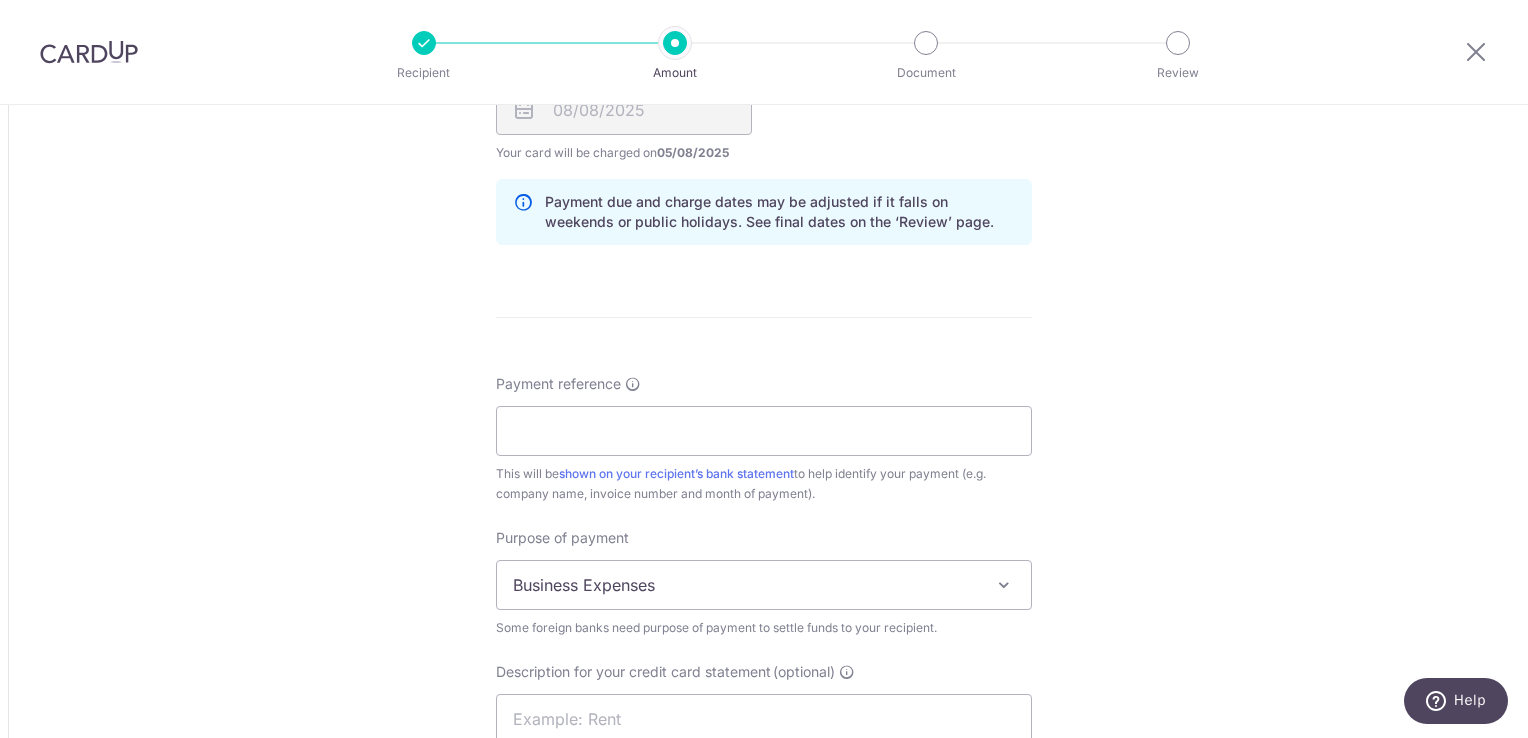 scroll, scrollTop: 1487, scrollLeft: 0, axis: vertical 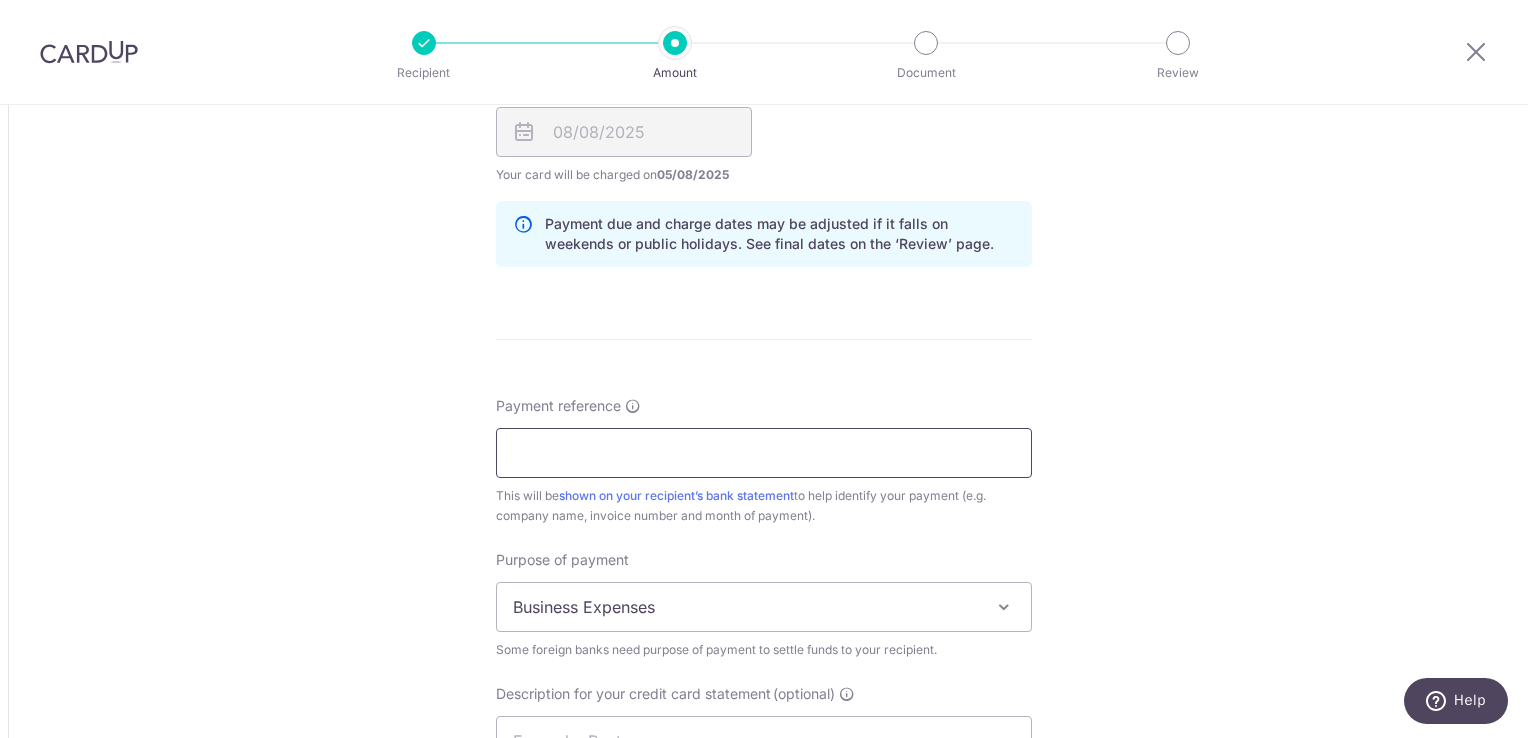click on "Payment reference" at bounding box center (764, 453) 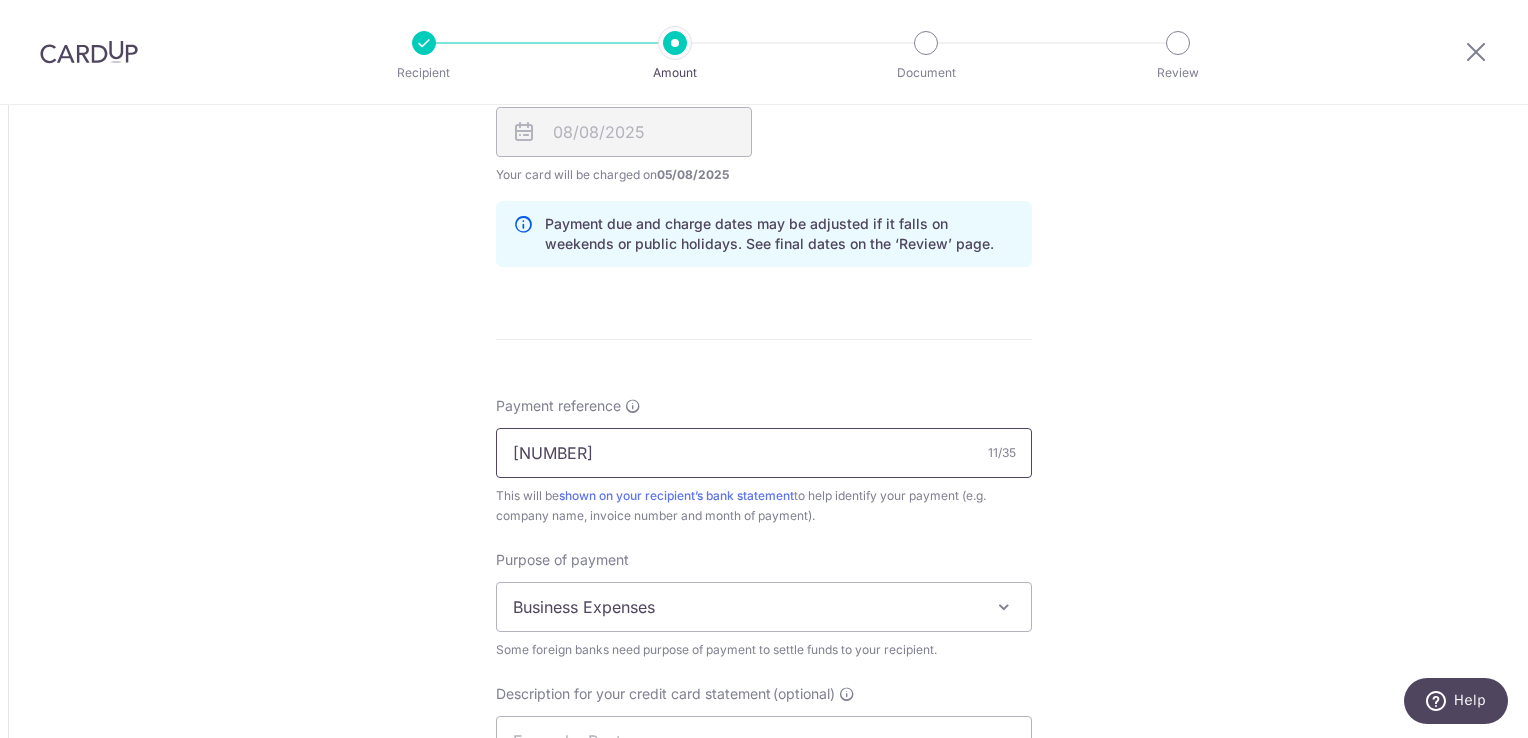 type on "IN000170101" 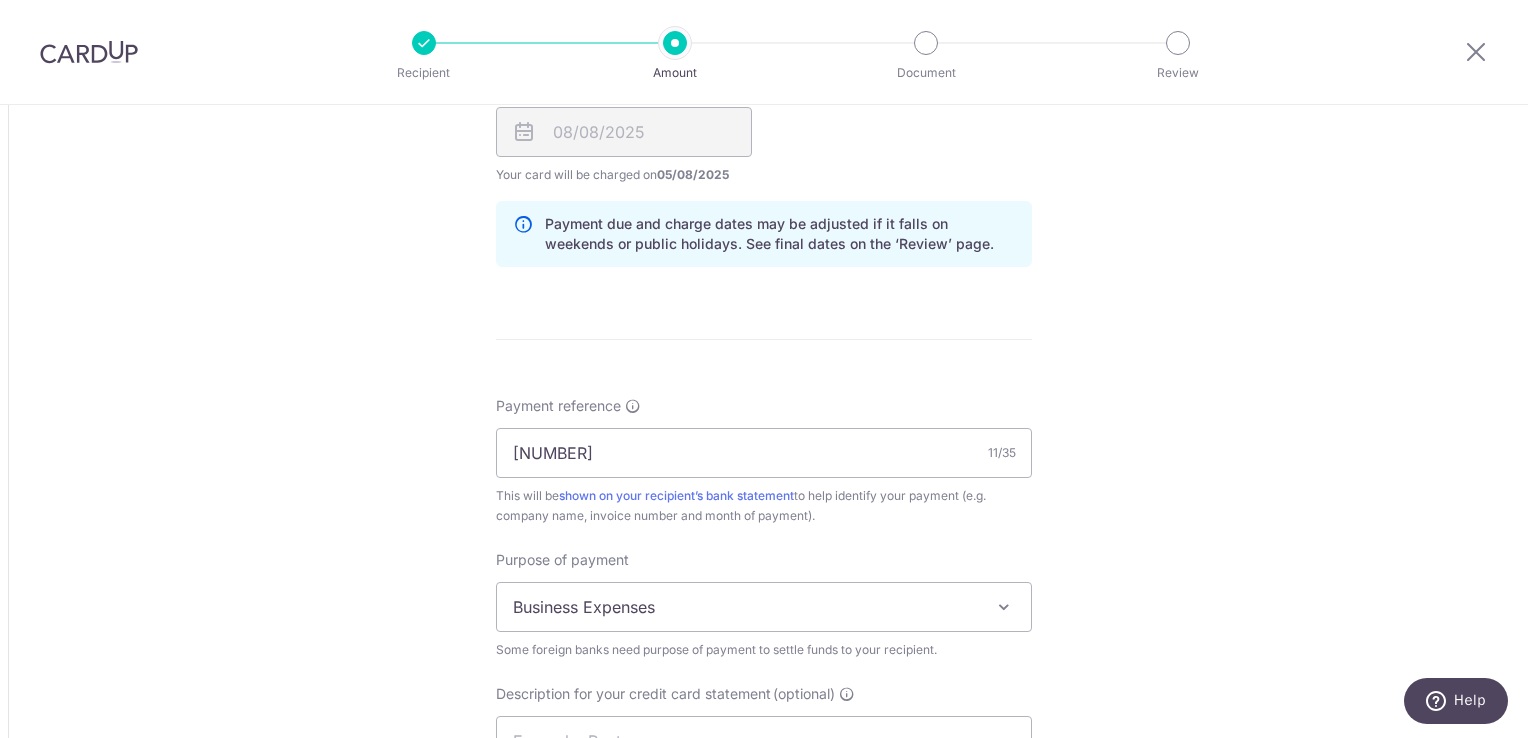 click on "Tell us more about your payment
Amount due to recipient
MYR
24,022.00
24022
1 MYR =  0.30486813   SGD
Market exchange rate
SGD
7323.54
Amount we will convert" at bounding box center [764, 11] 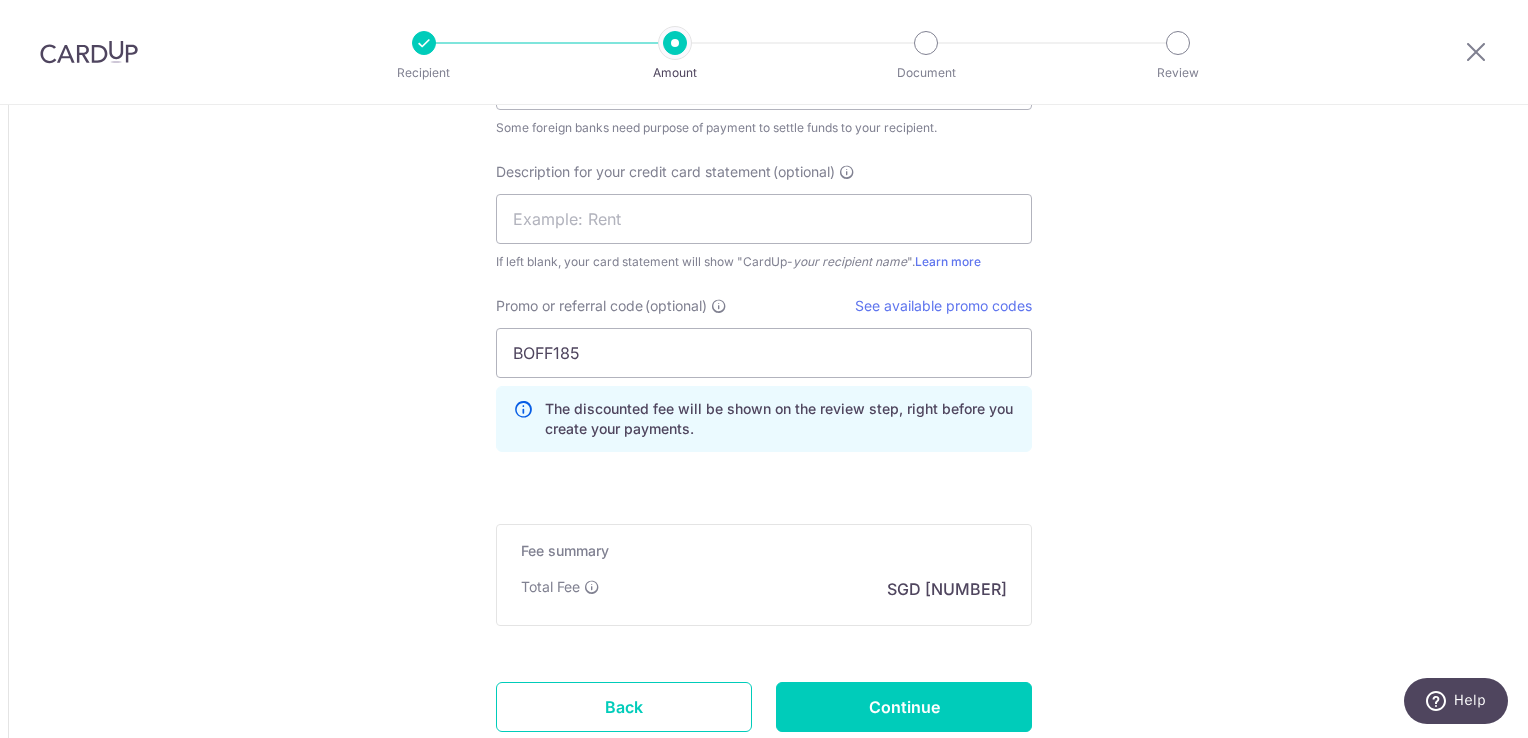 scroll, scrollTop: 2148, scrollLeft: 0, axis: vertical 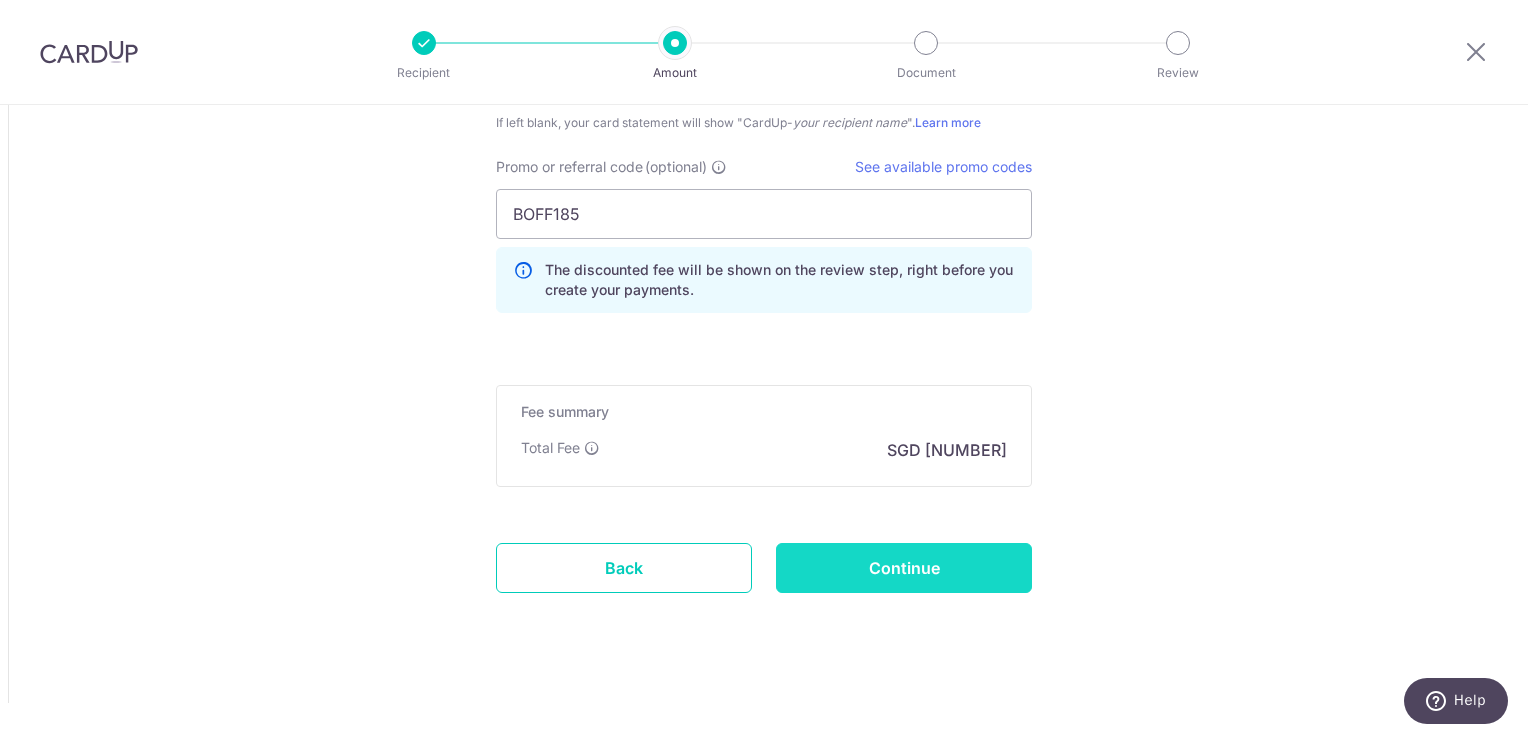 click on "Continue" at bounding box center (904, 568) 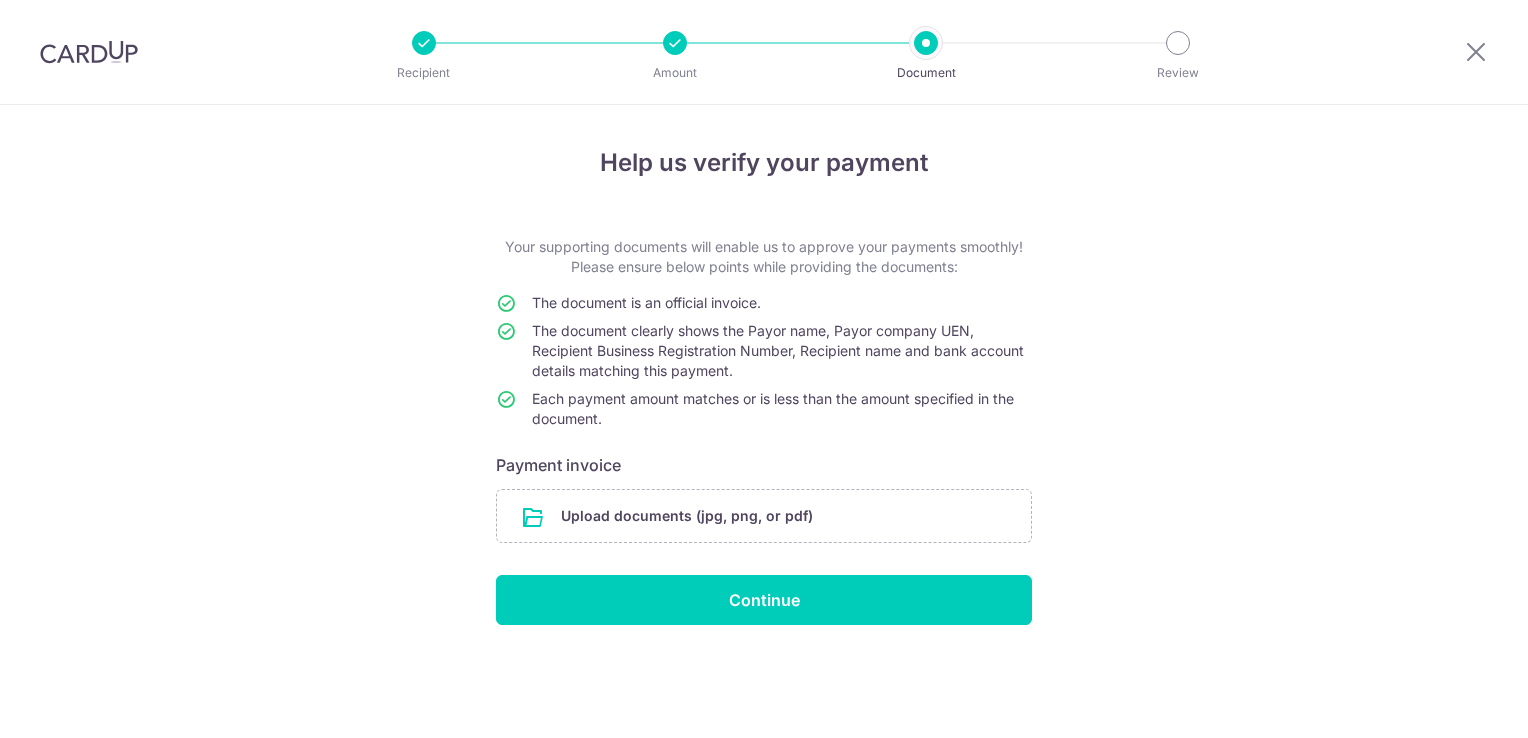 scroll, scrollTop: 0, scrollLeft: 0, axis: both 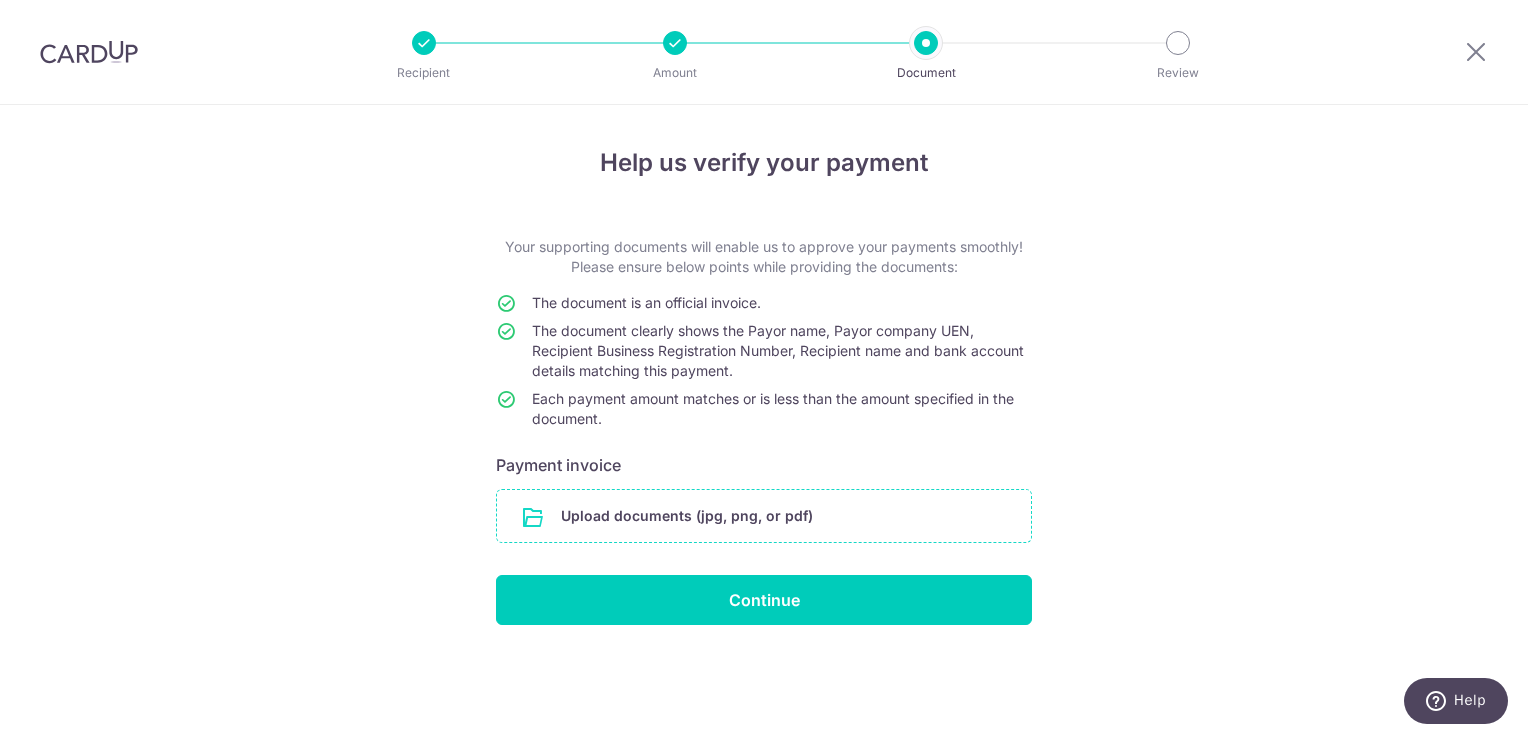 click at bounding box center (764, 516) 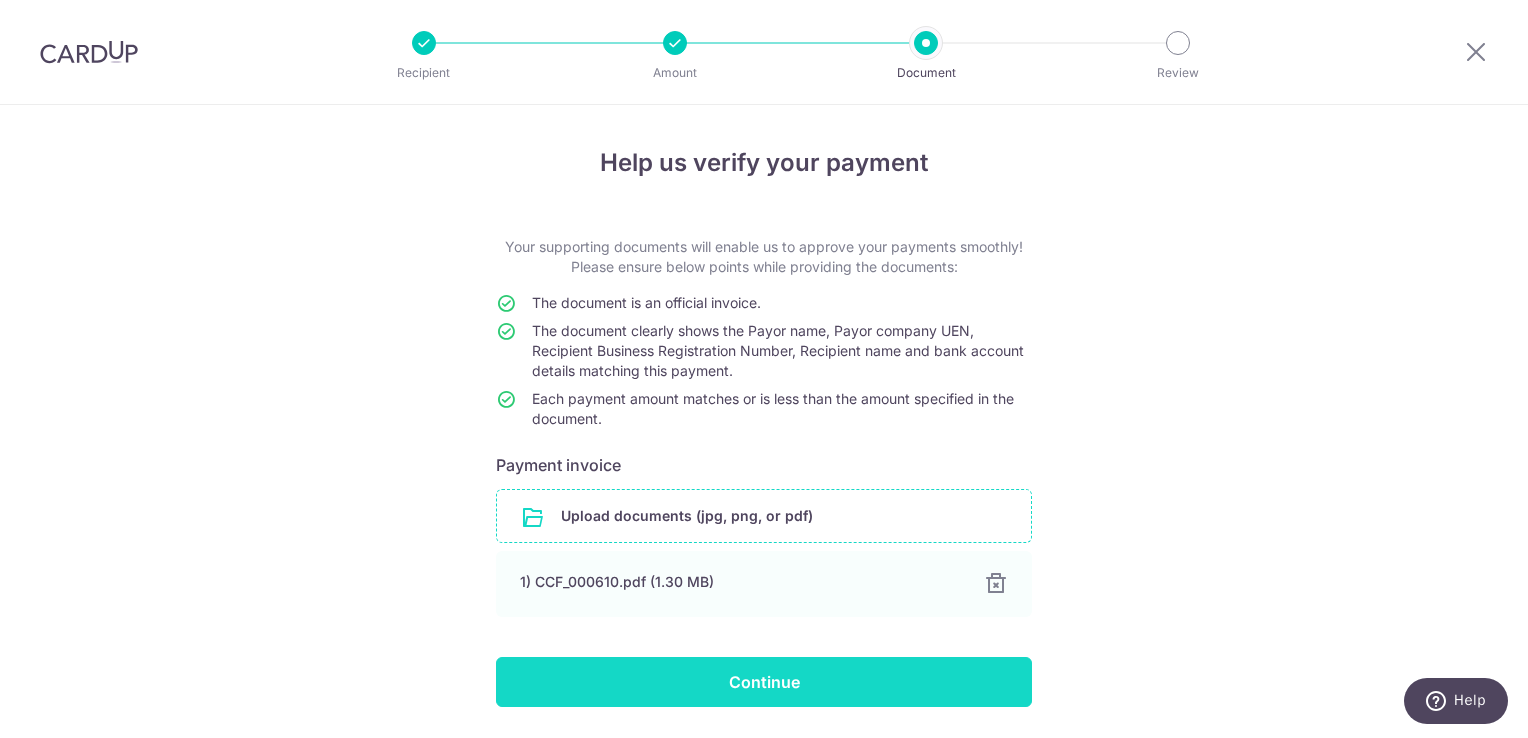 click on "Continue" at bounding box center [764, 682] 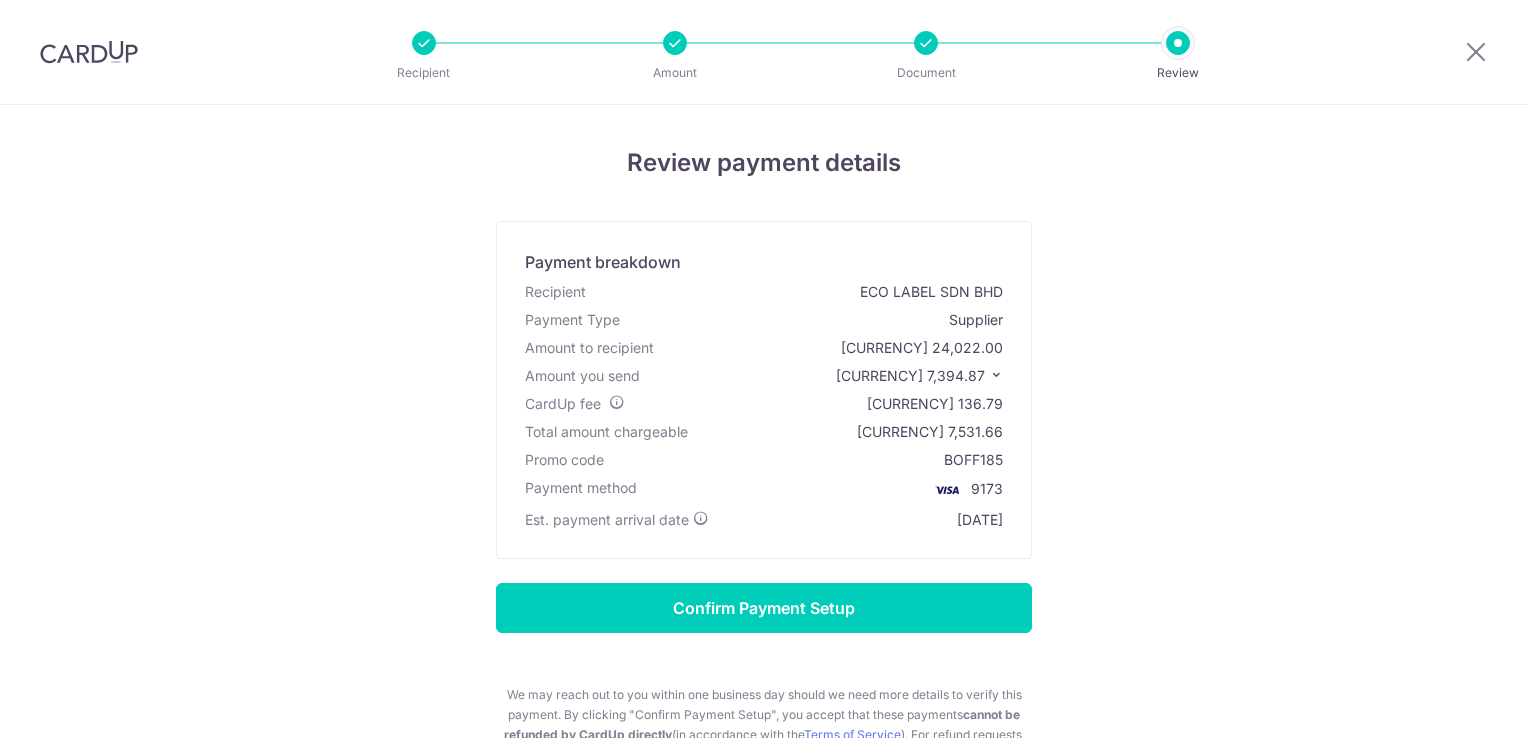 scroll, scrollTop: 0, scrollLeft: 0, axis: both 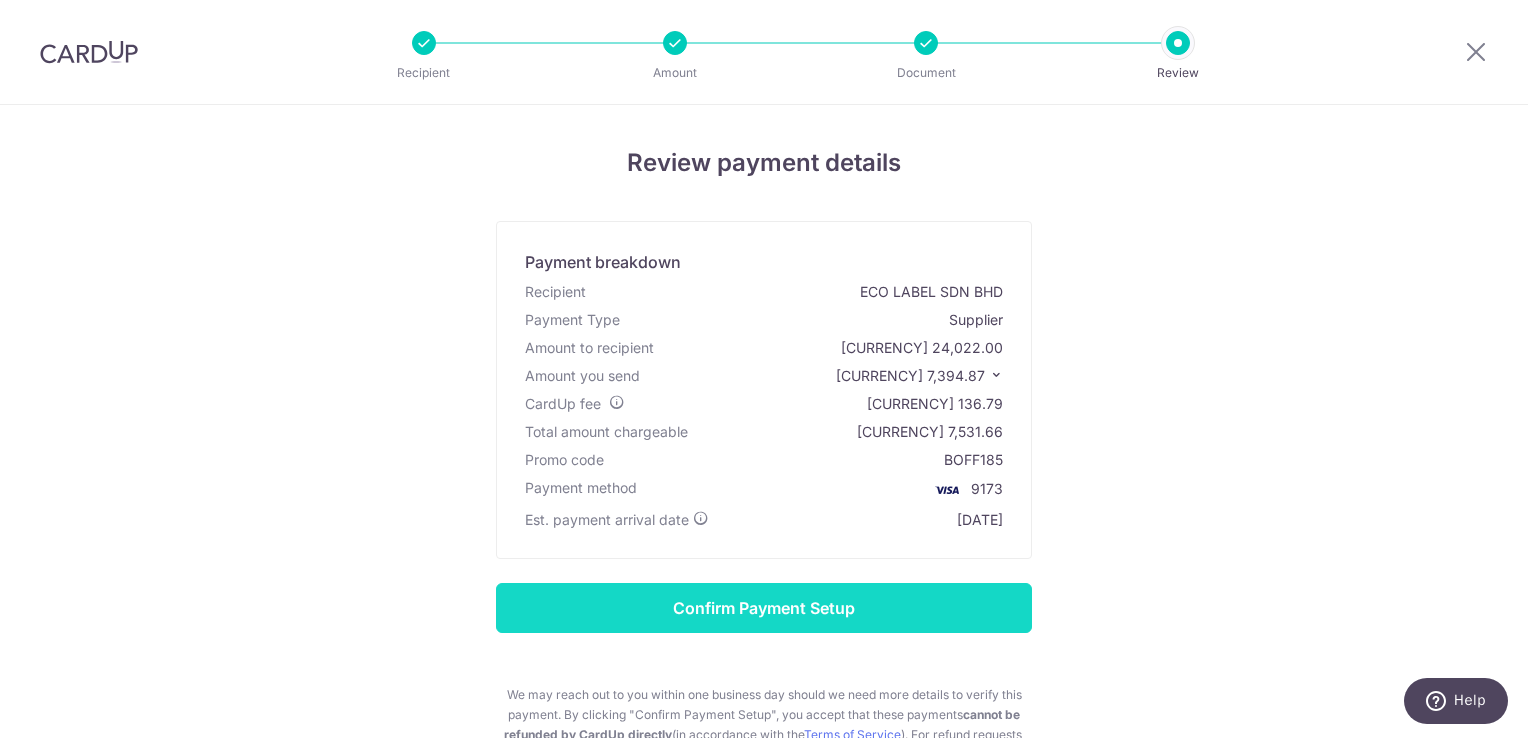 click on "Confirm Payment Setup" at bounding box center (764, 608) 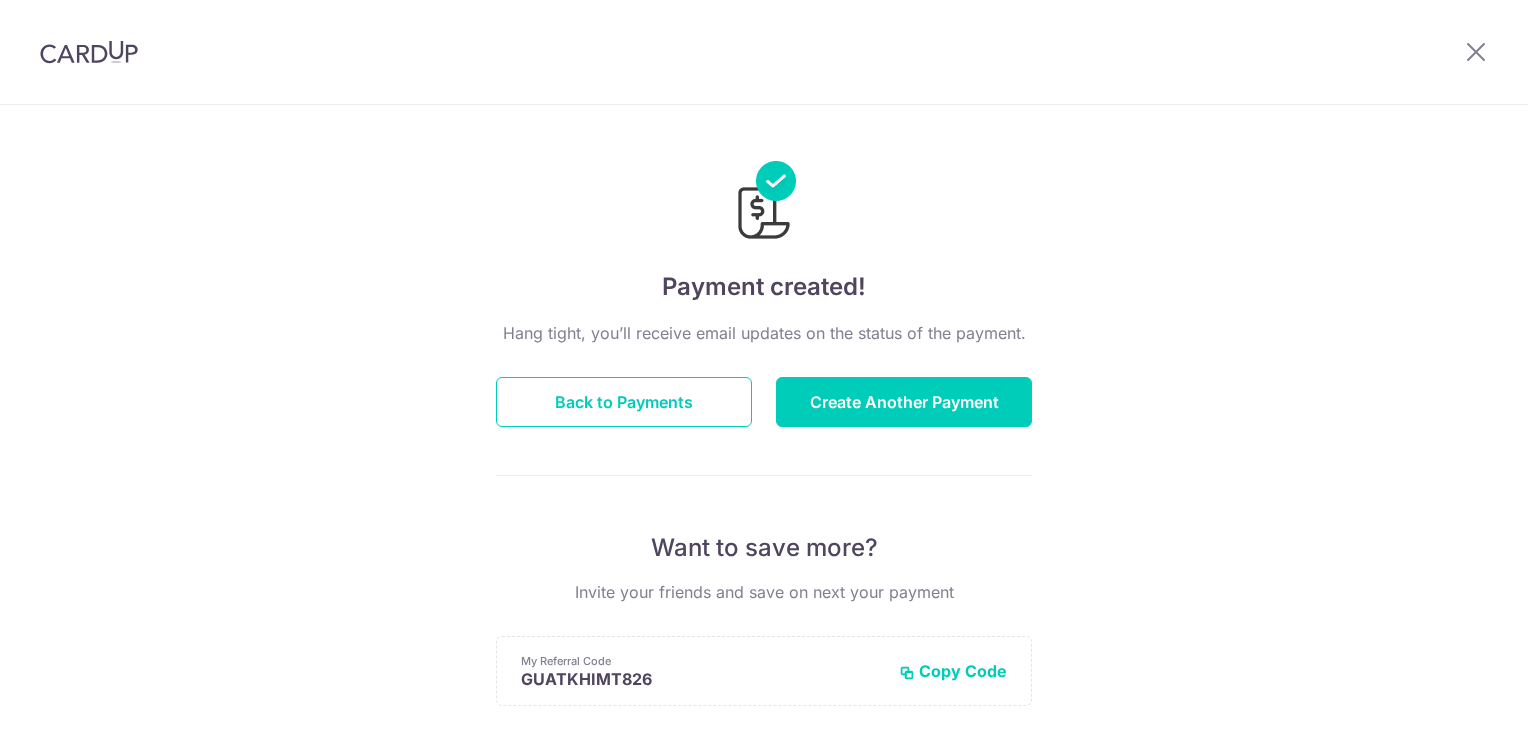 scroll, scrollTop: 0, scrollLeft: 0, axis: both 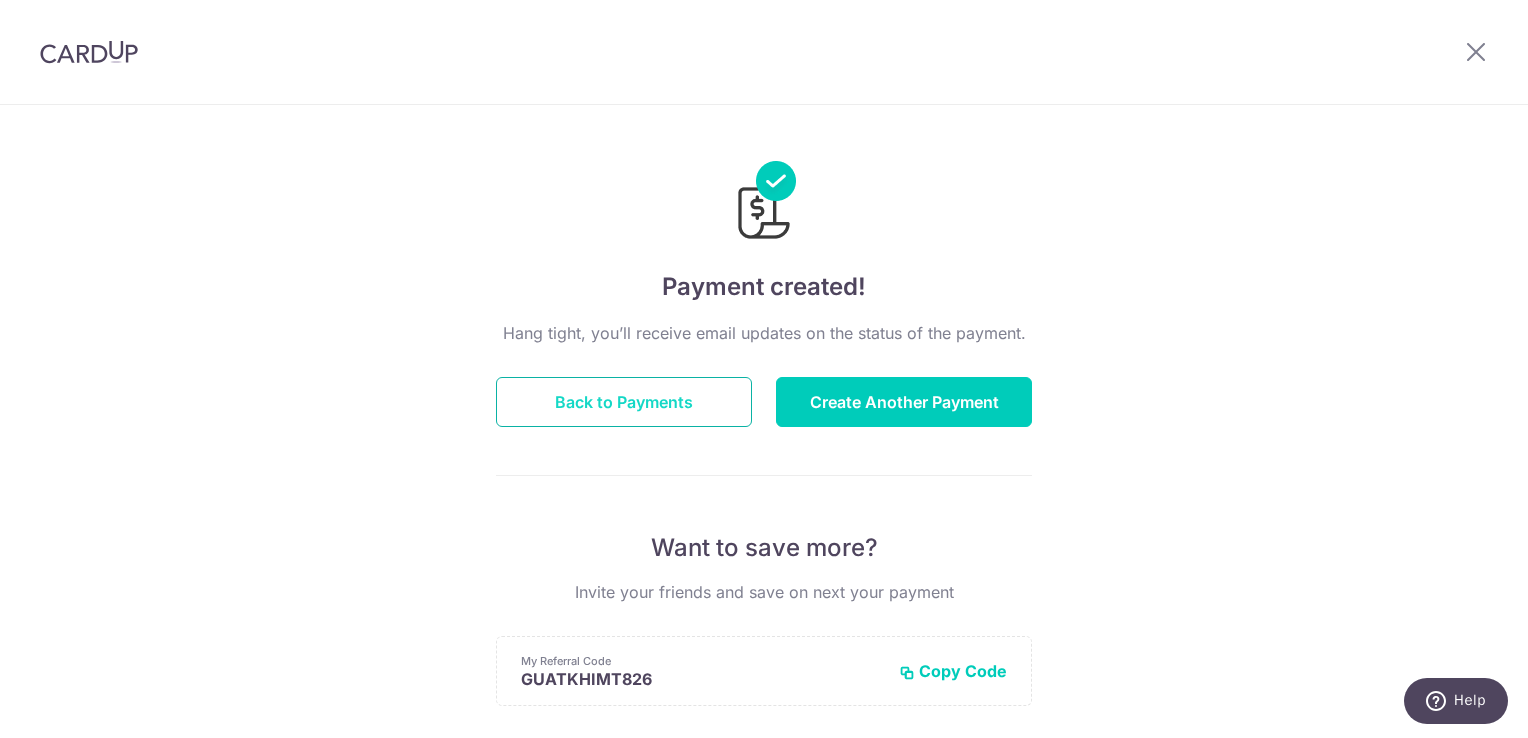 drag, startPoint x: 619, startPoint y: 378, endPoint x: 491, endPoint y: 416, distance: 133.52153 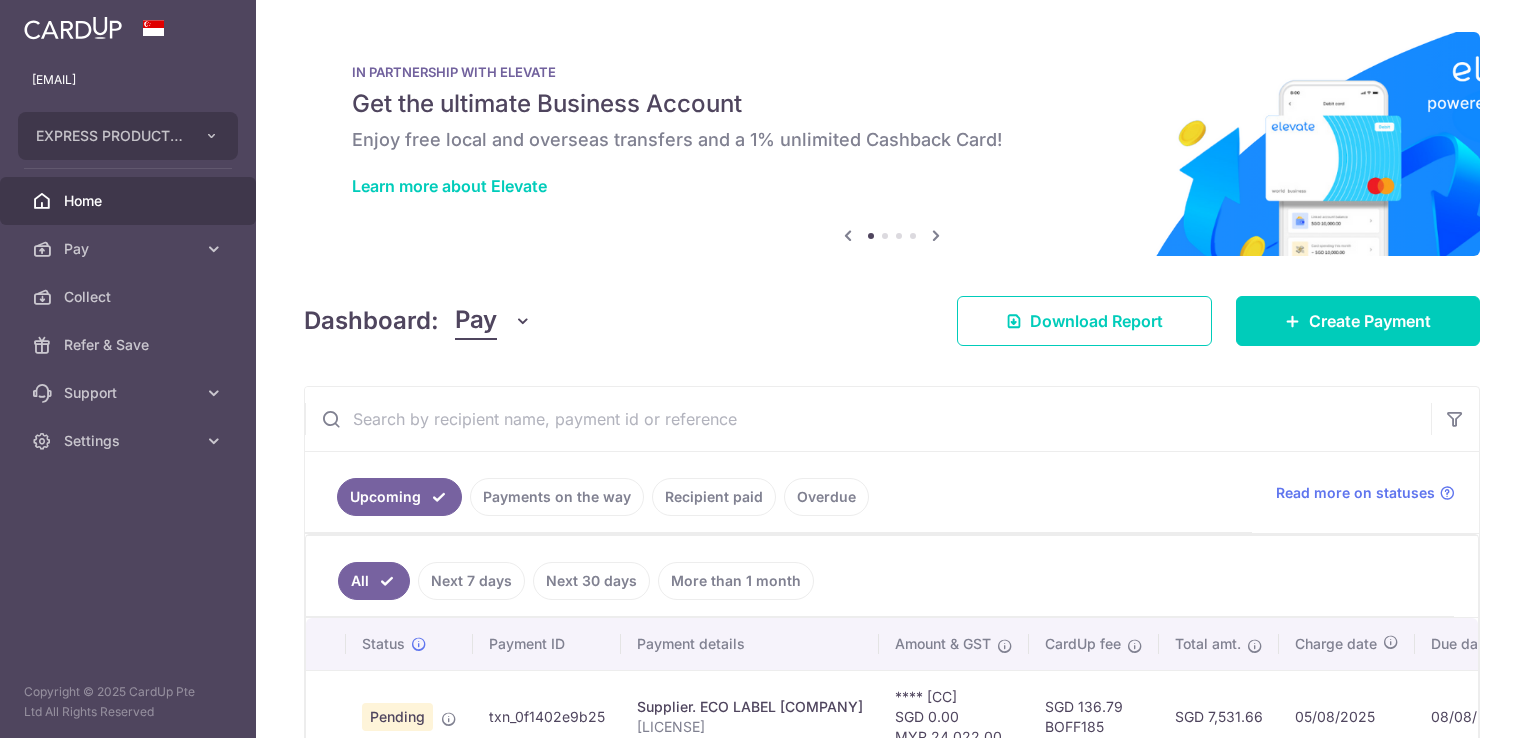 scroll, scrollTop: 0, scrollLeft: 0, axis: both 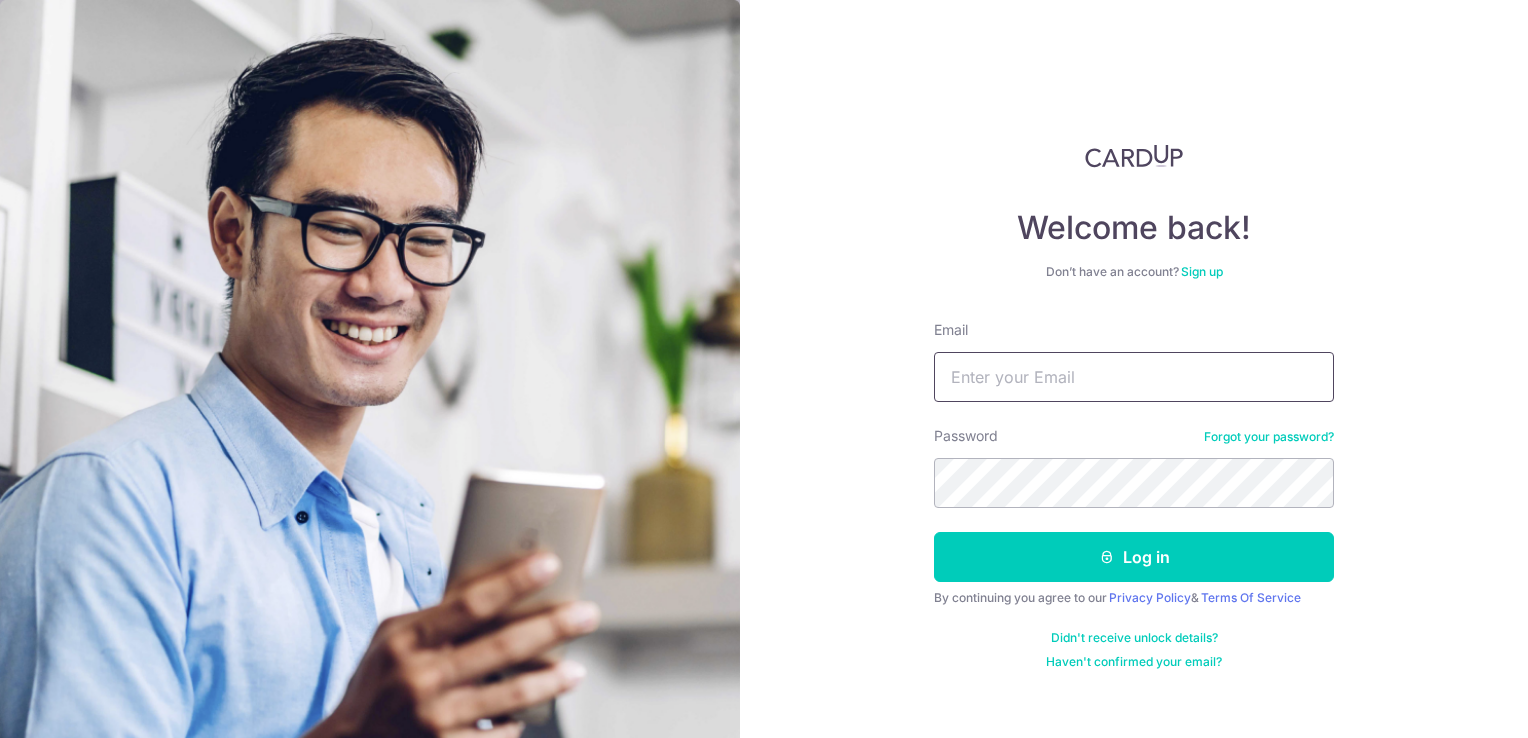 click on "Email" at bounding box center (1134, 377) 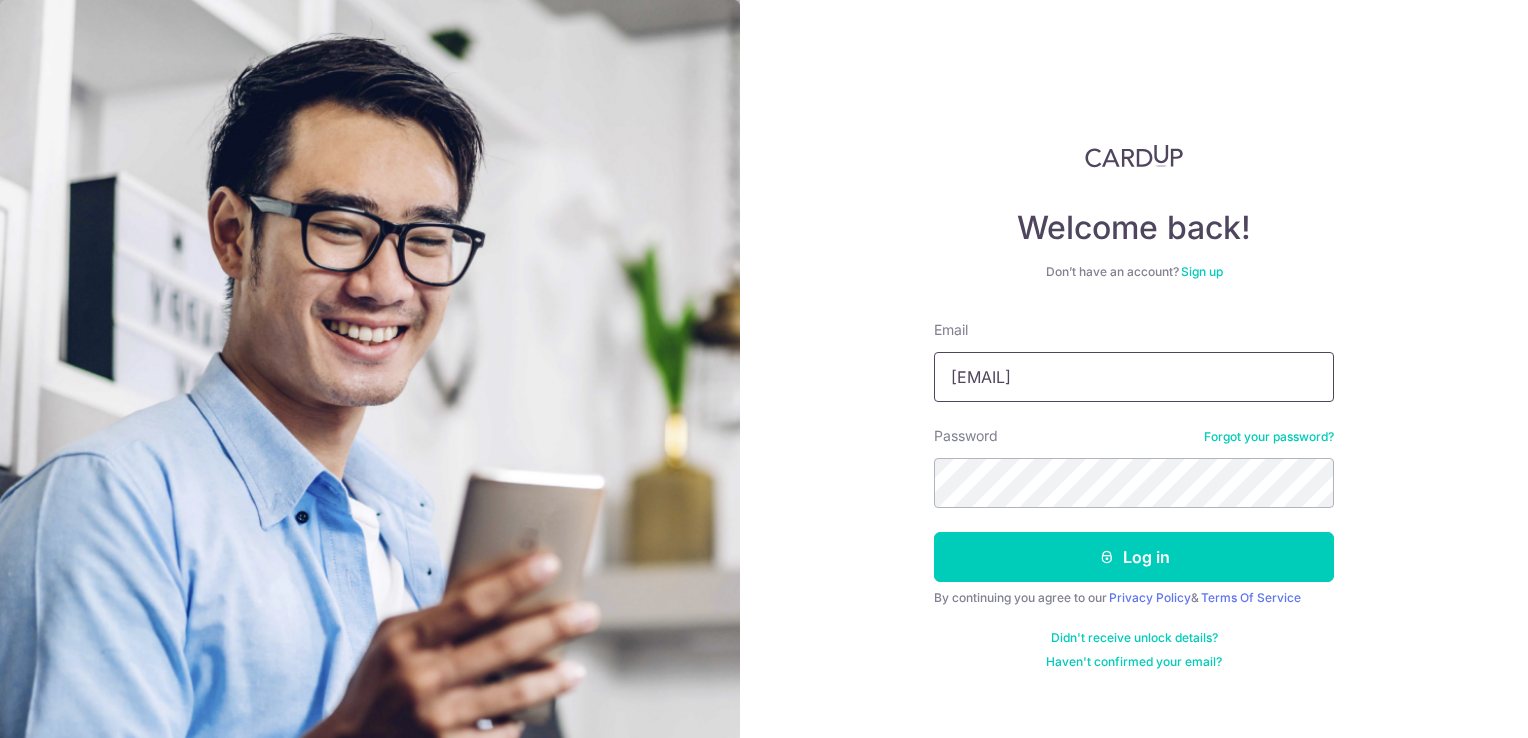 type on "[EMAIL]" 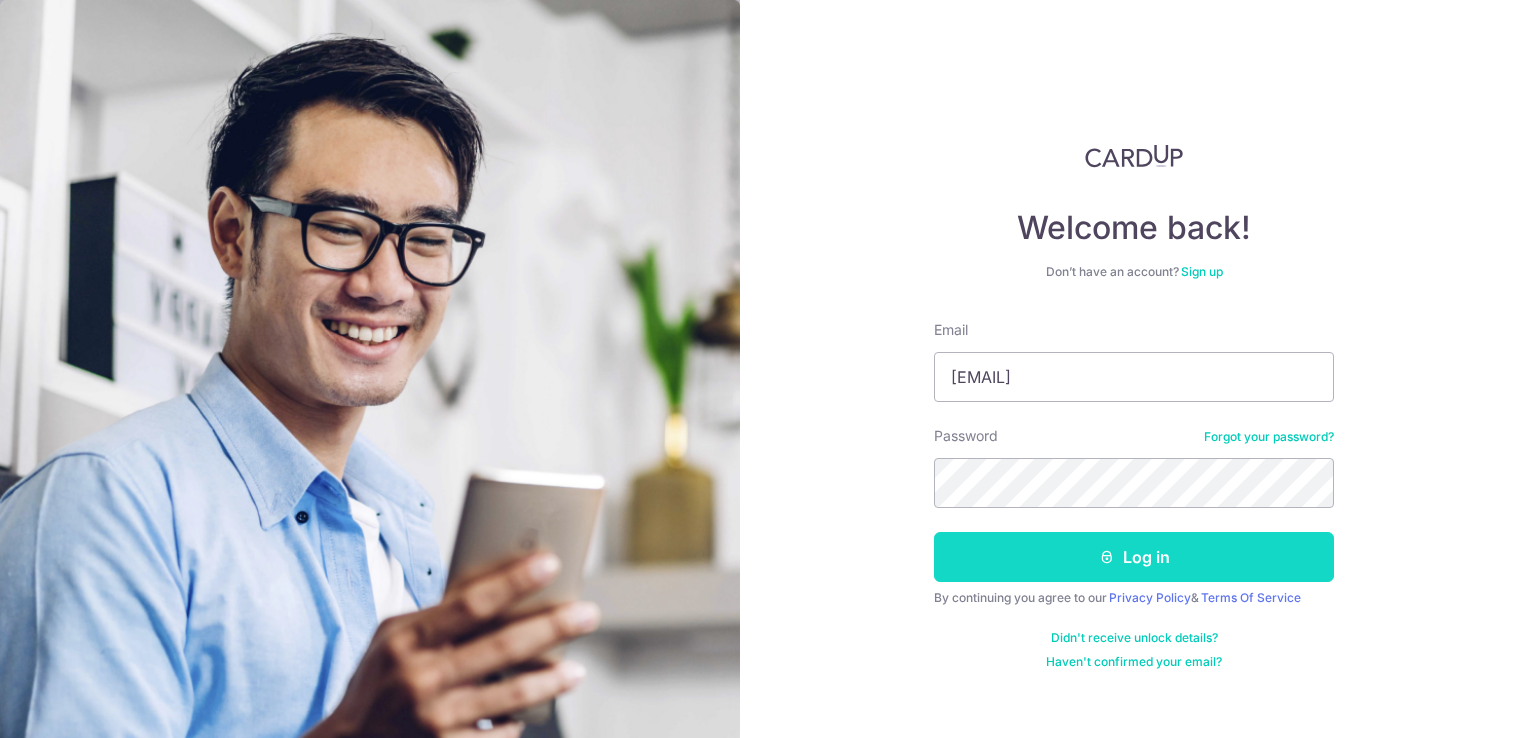 click on "Log in" at bounding box center [1134, 557] 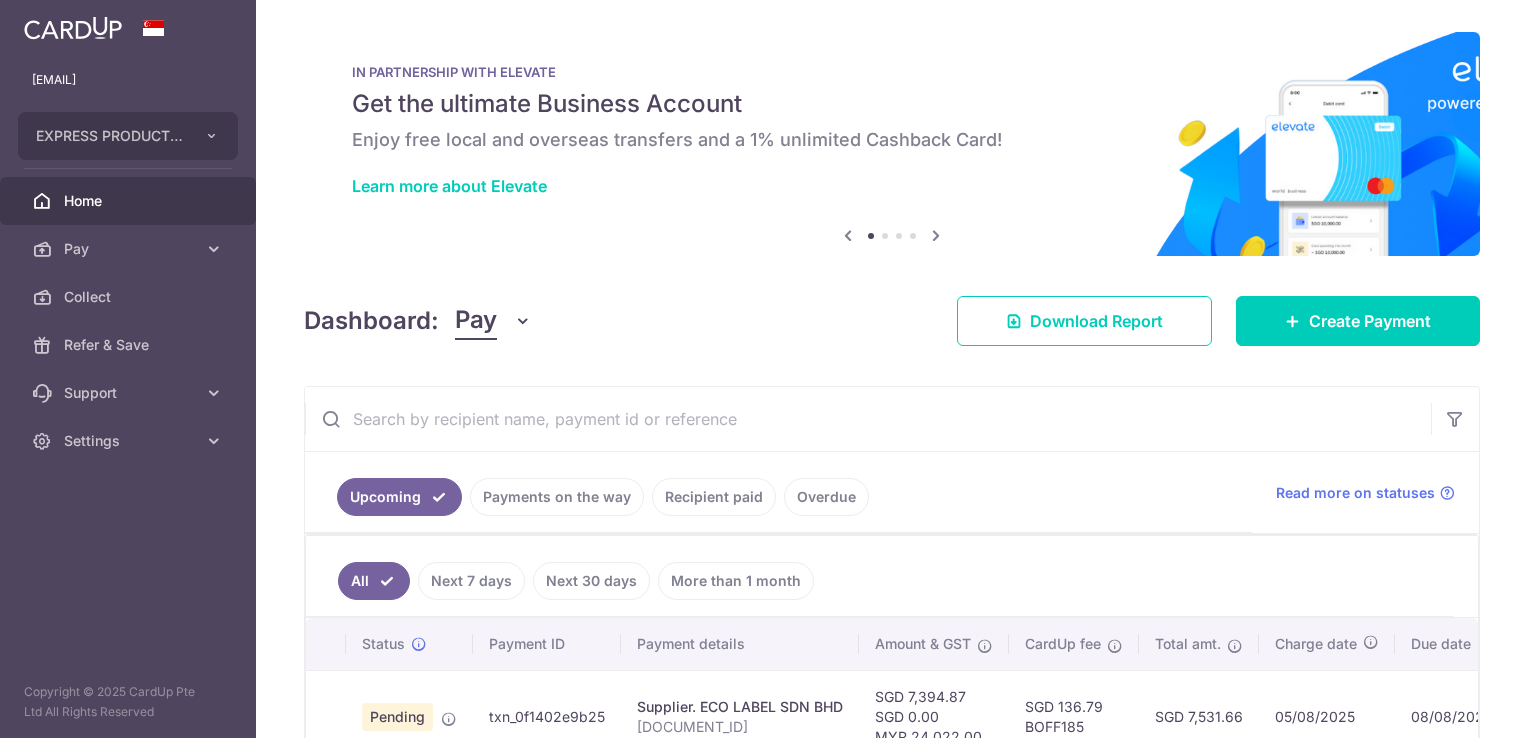 scroll, scrollTop: 0, scrollLeft: 0, axis: both 